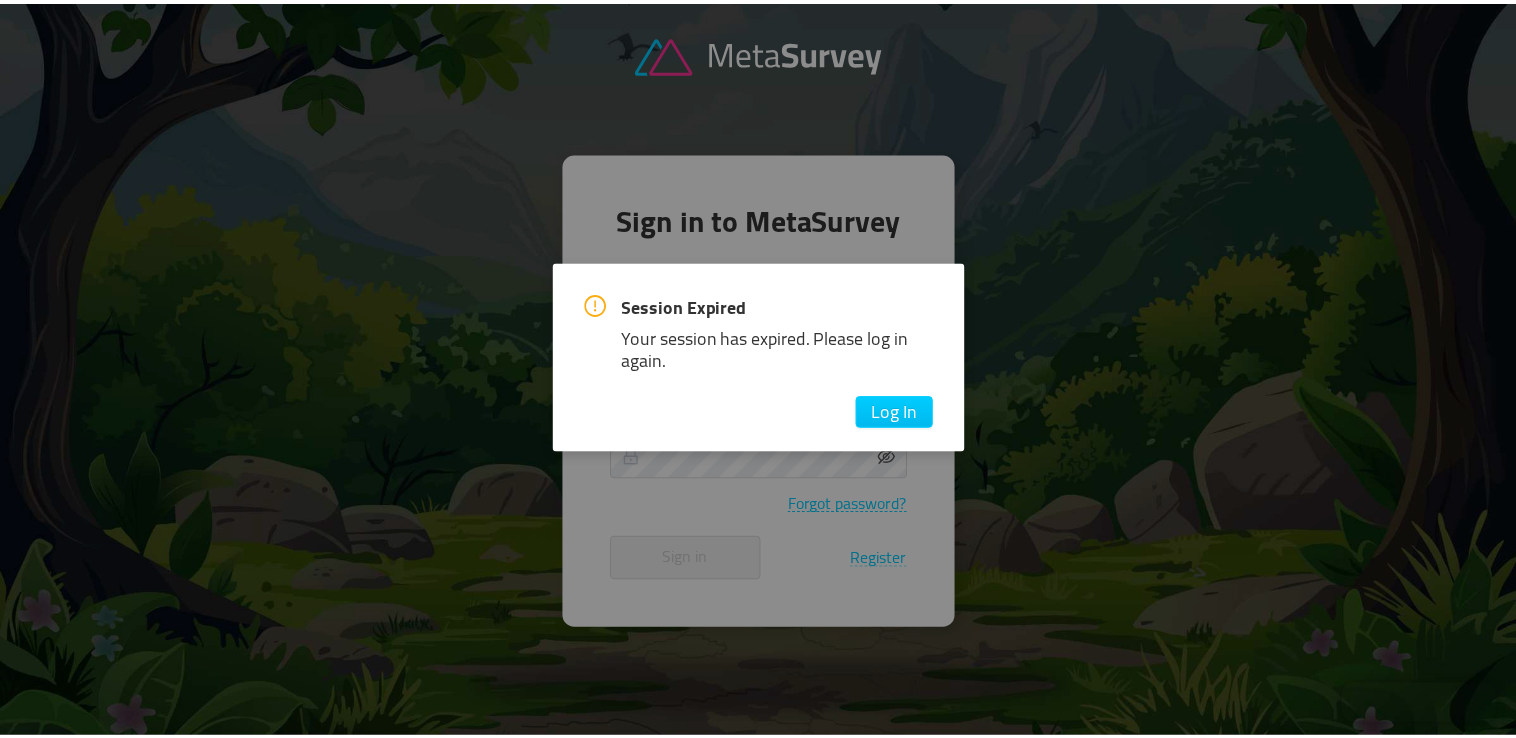scroll, scrollTop: 0, scrollLeft: 0, axis: both 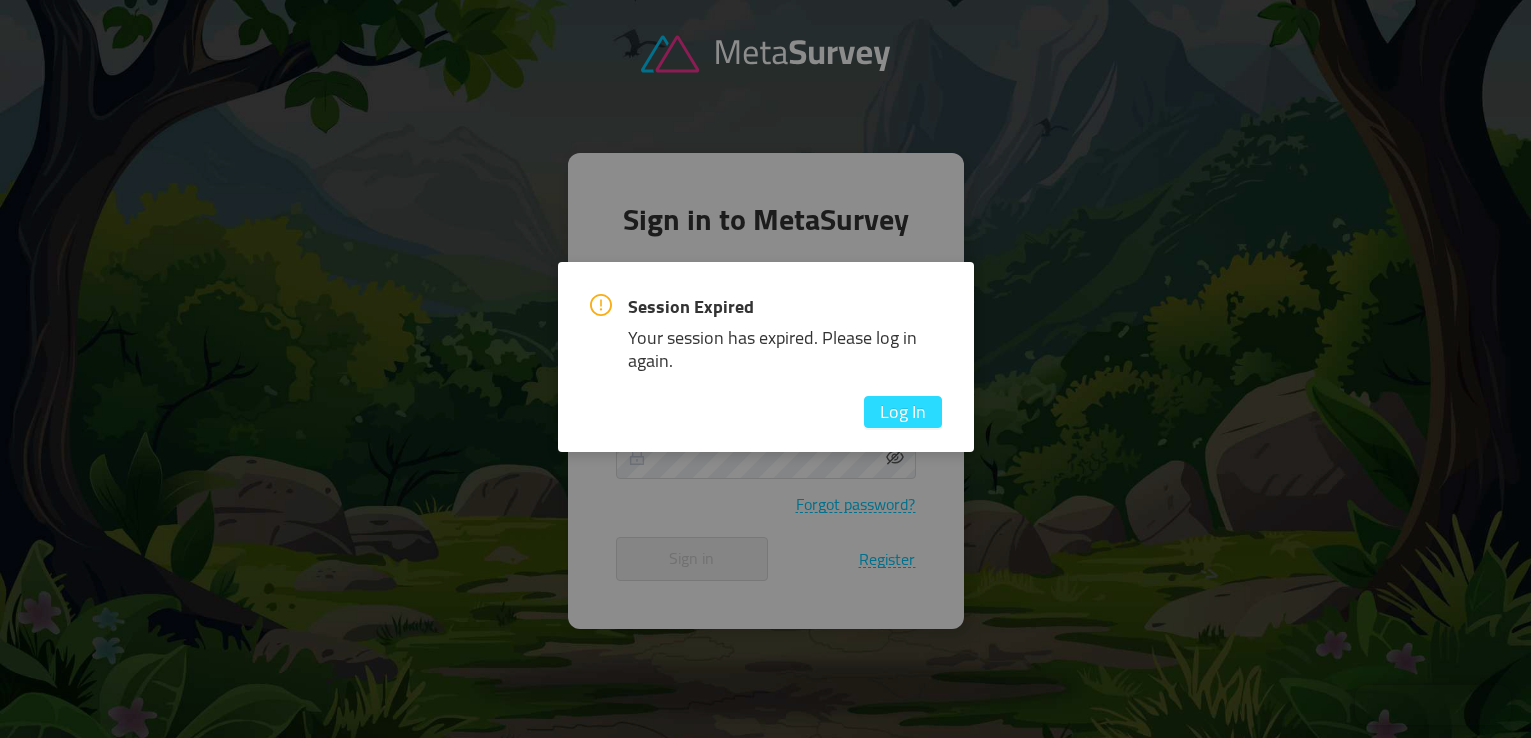type on "[PERSON_NAME][EMAIL_ADDRESS][DOMAIN_NAME]" 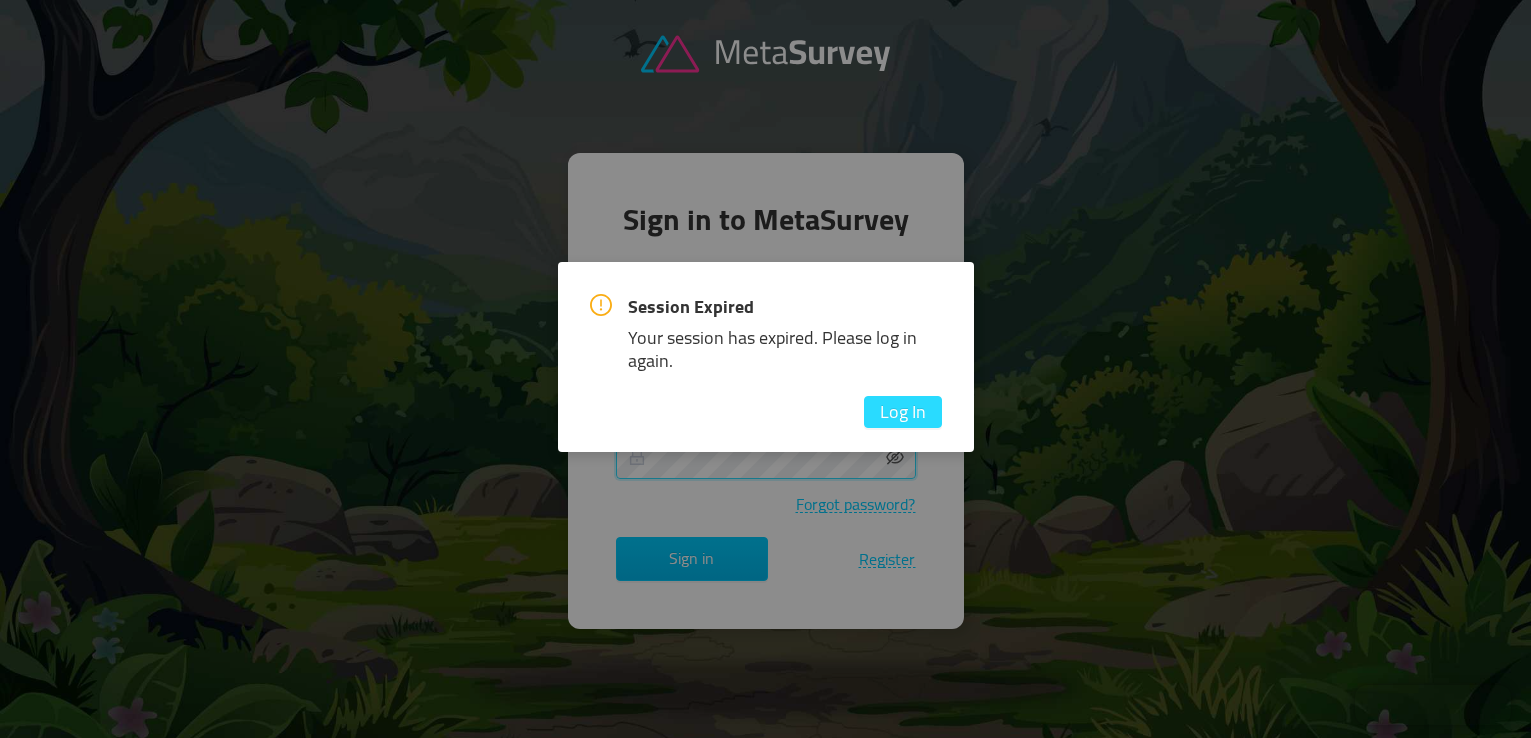 click on "Log In" at bounding box center [903, 412] 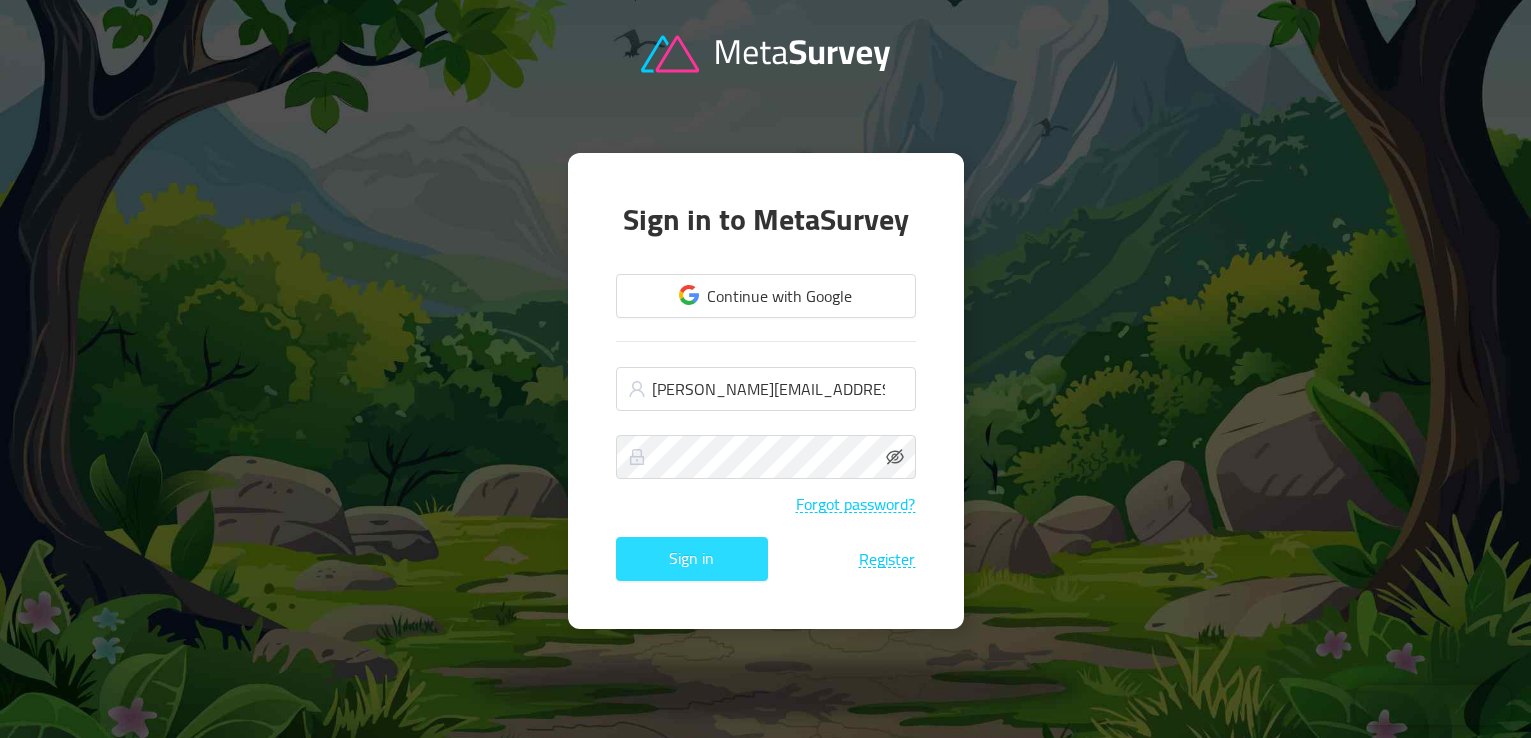 click on "Sign in" at bounding box center [692, 559] 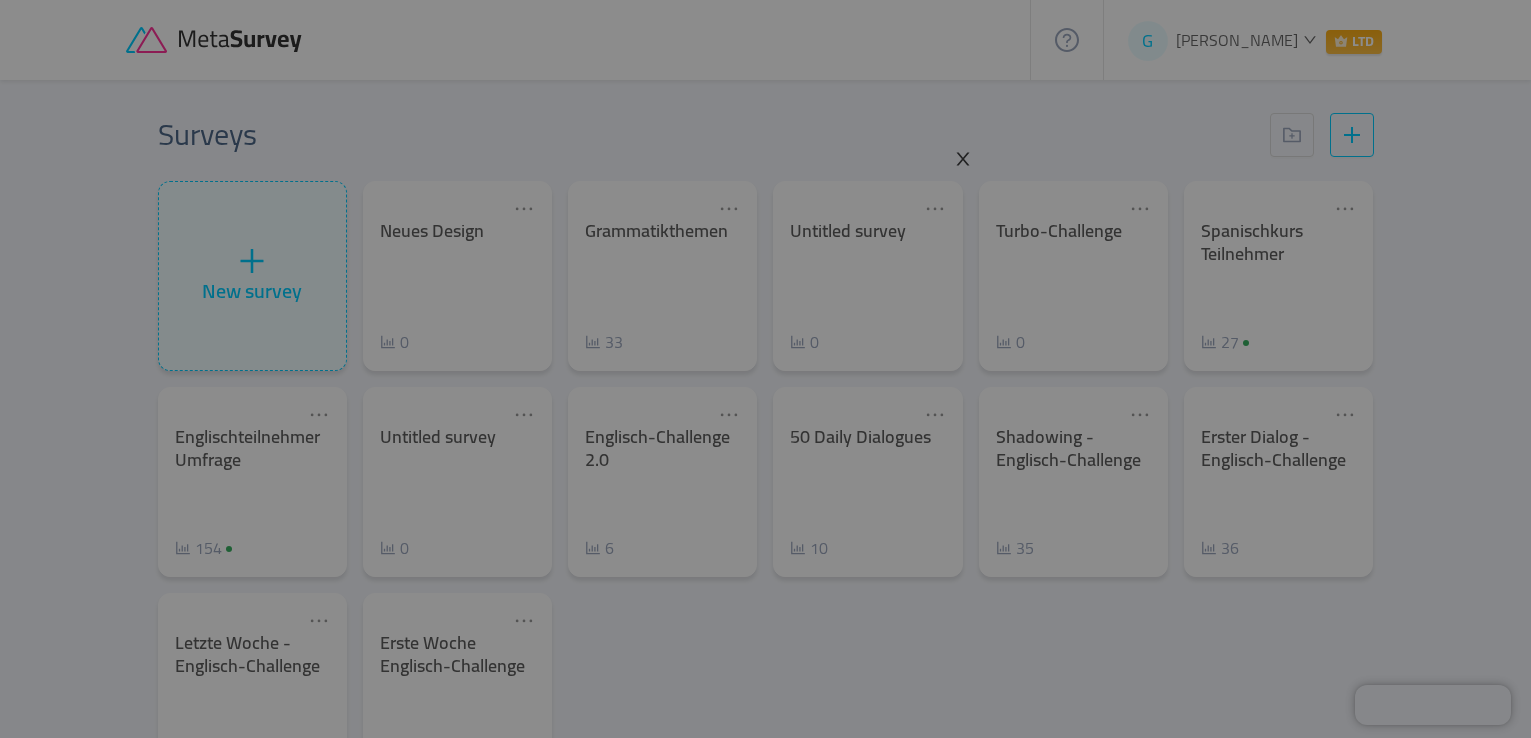 click 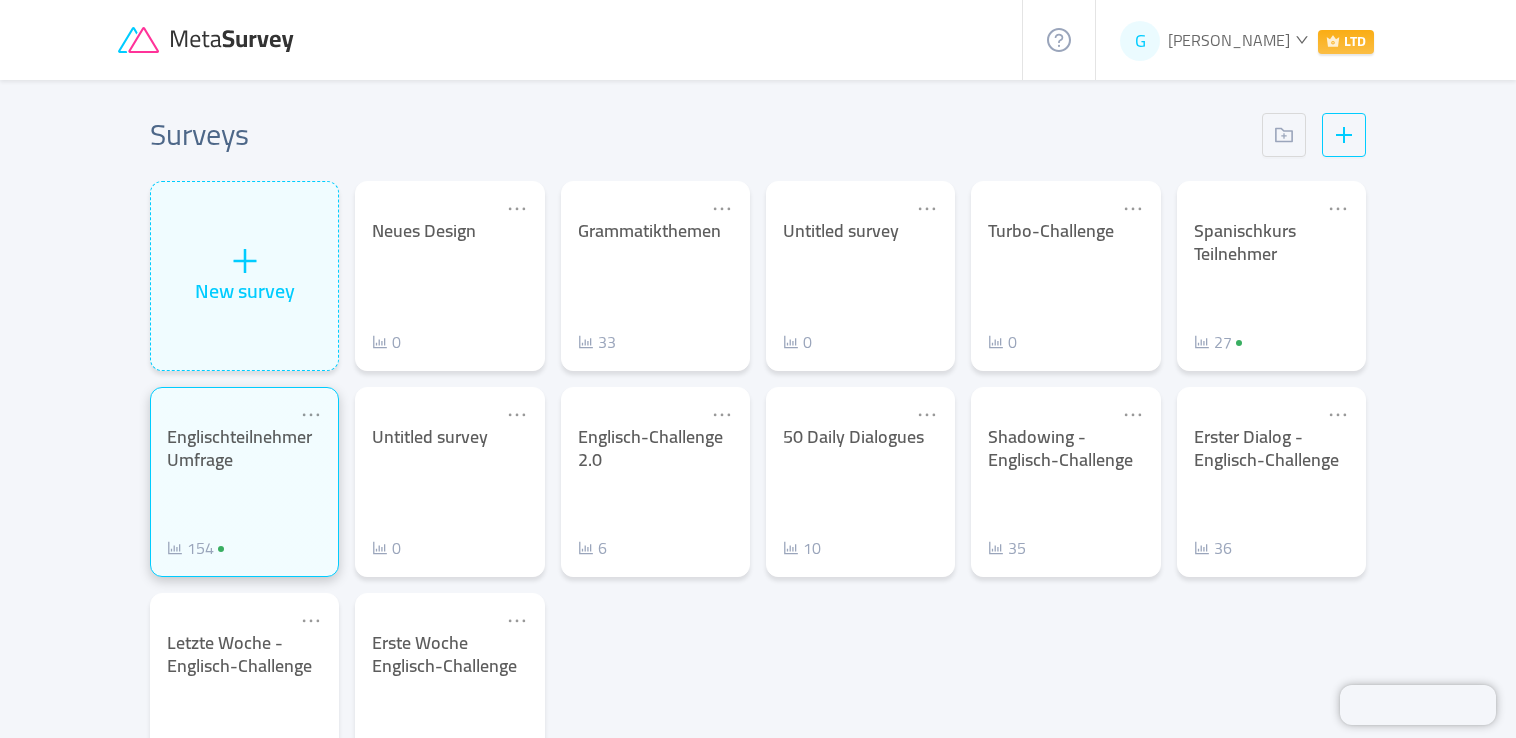 click on "Englischteilnehmer Umfrage  154" at bounding box center (244, 493) 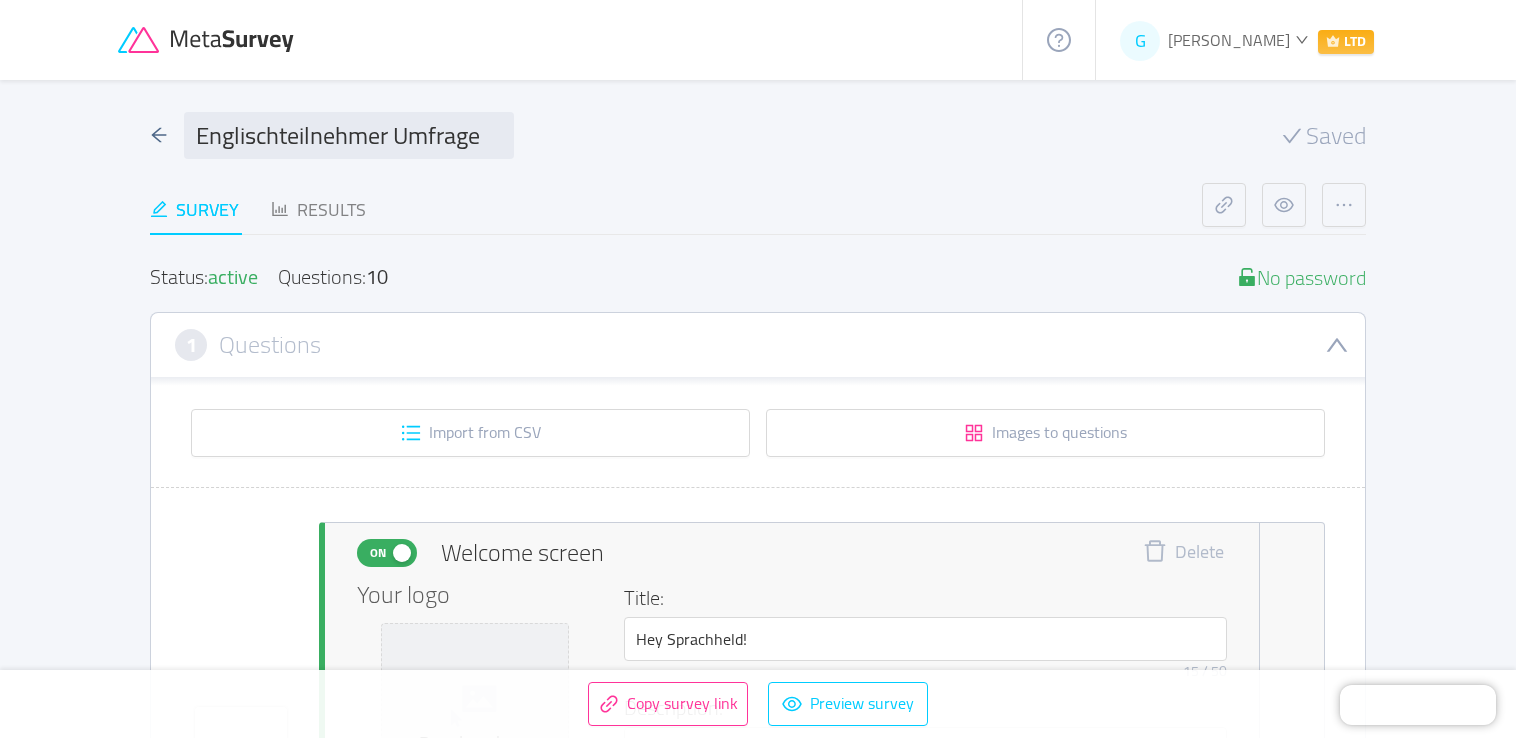 type 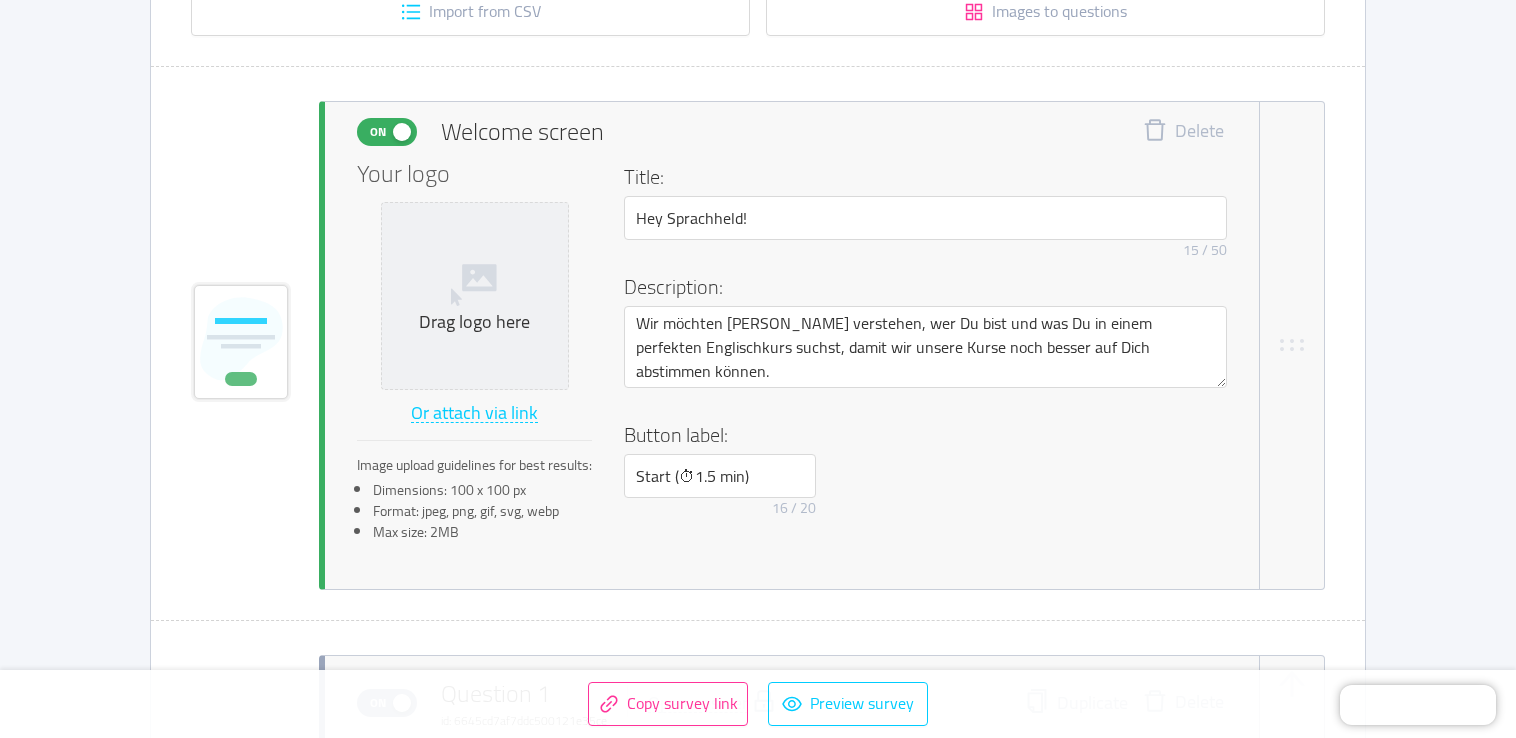 scroll, scrollTop: 422, scrollLeft: 0, axis: vertical 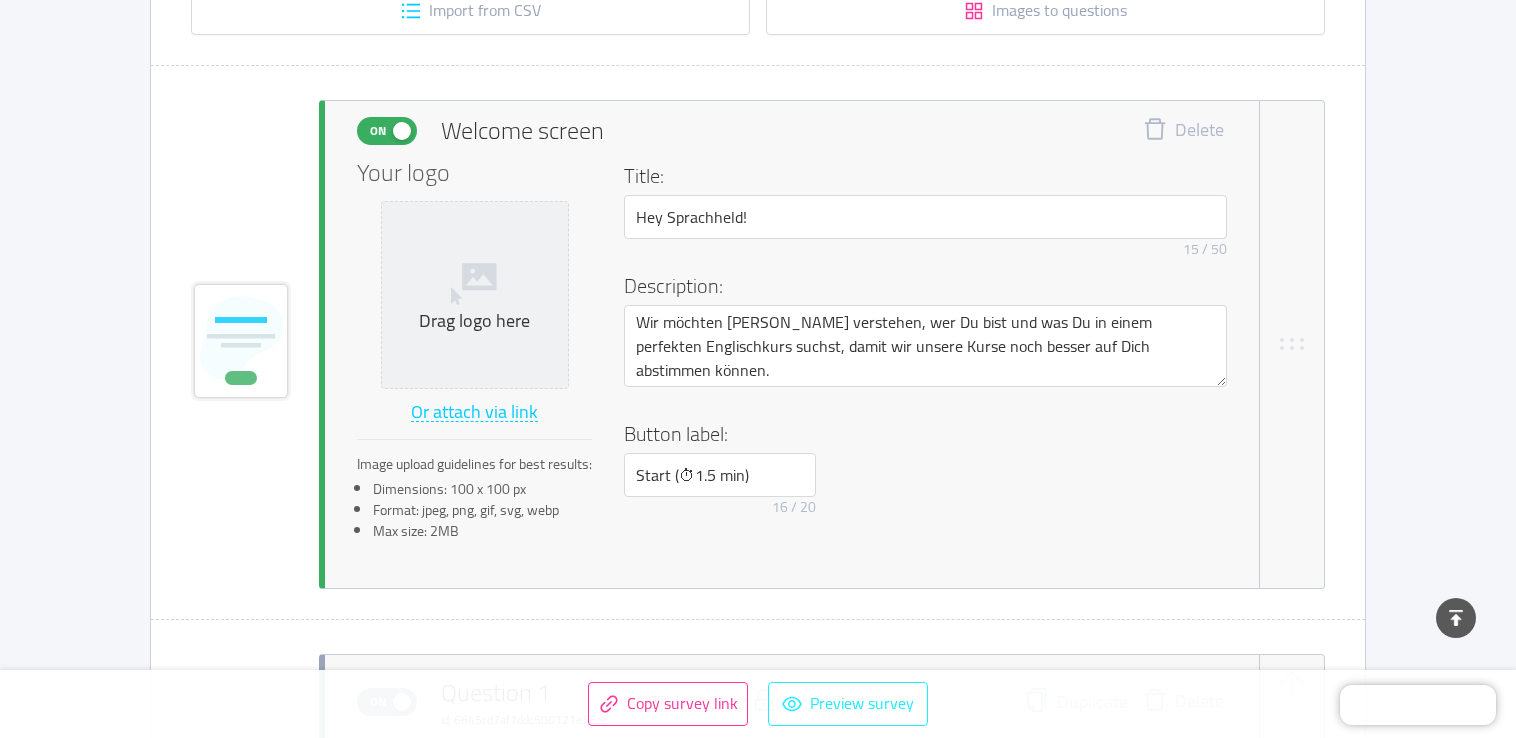 click on "Preview survey" at bounding box center [848, 704] 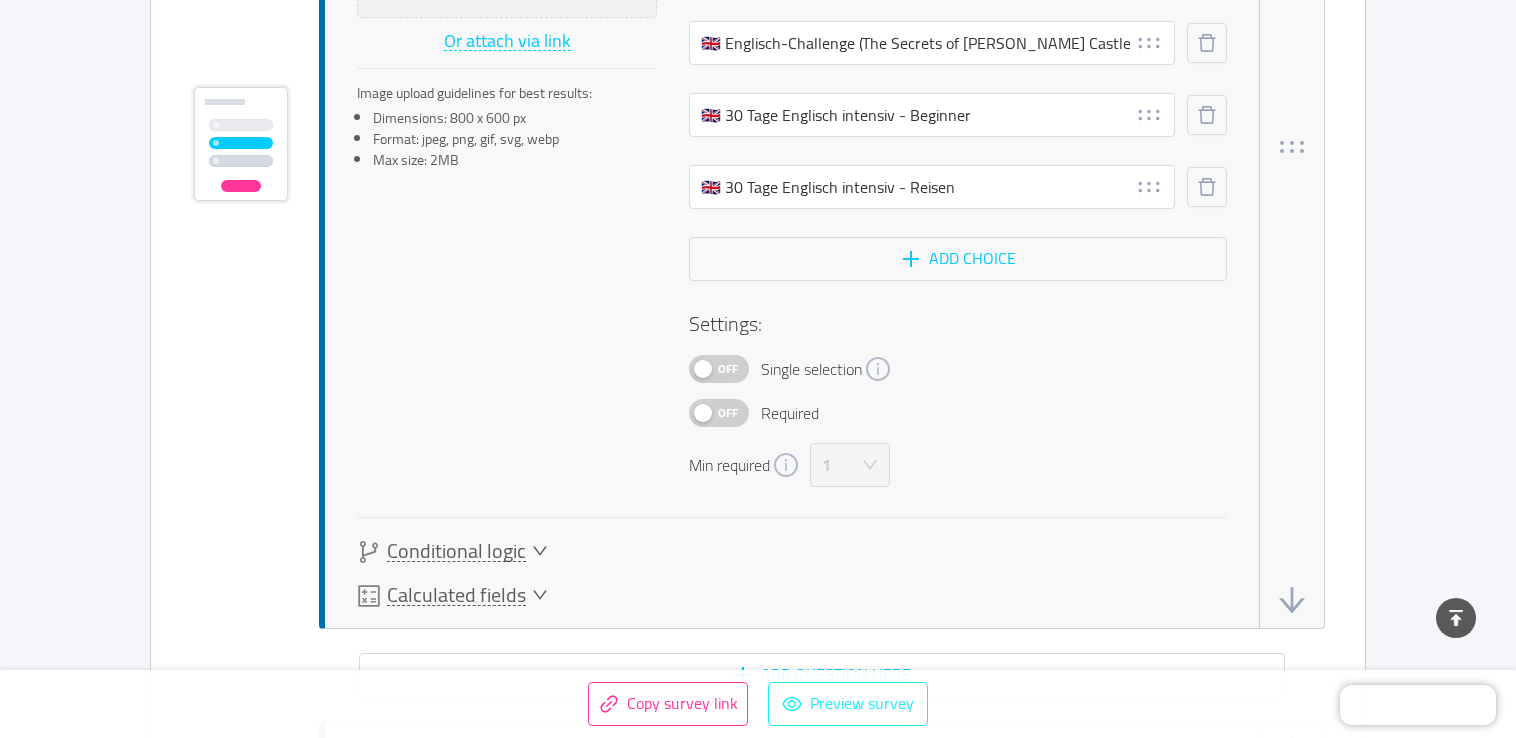 scroll, scrollTop: 7289, scrollLeft: 0, axis: vertical 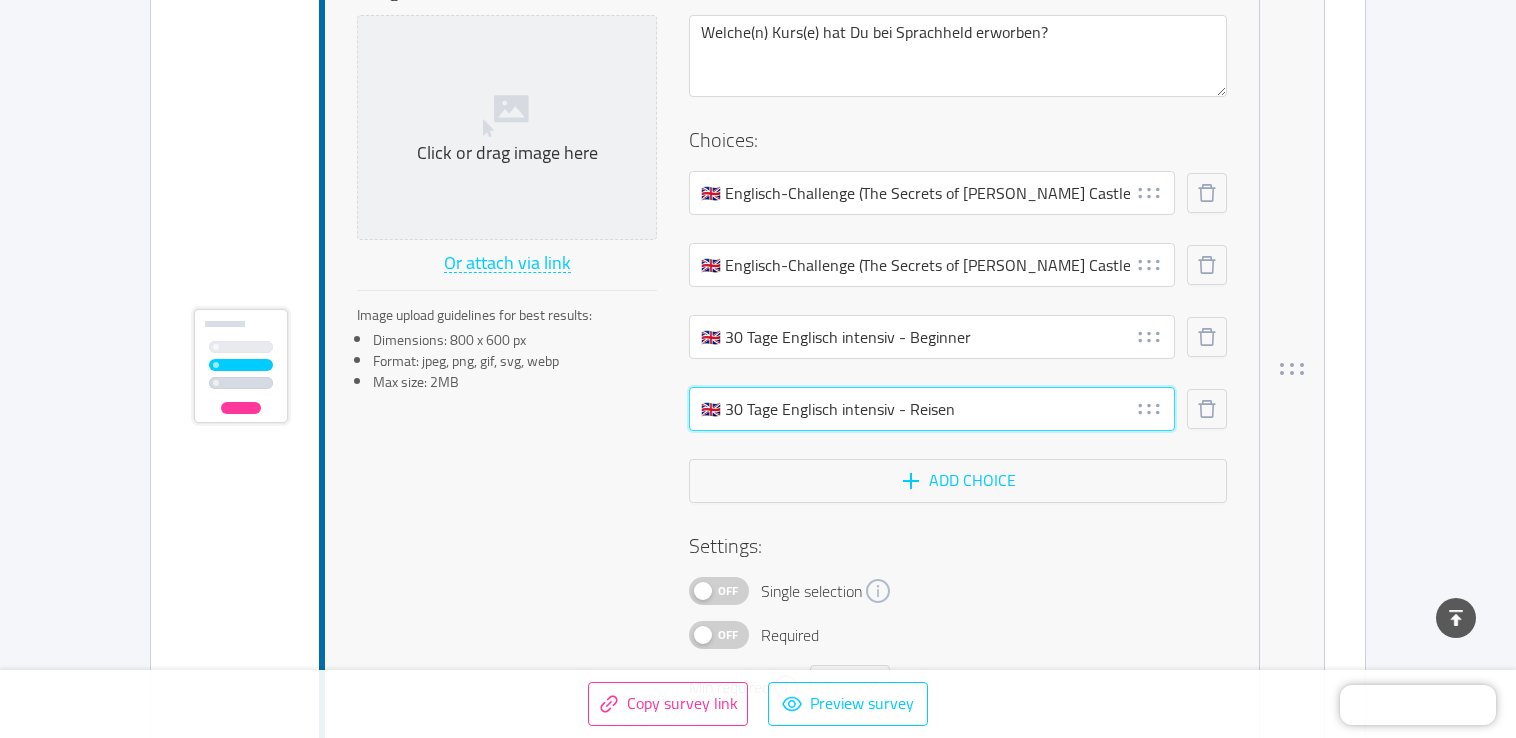drag, startPoint x: 974, startPoint y: 410, endPoint x: 724, endPoint y: 418, distance: 250.12796 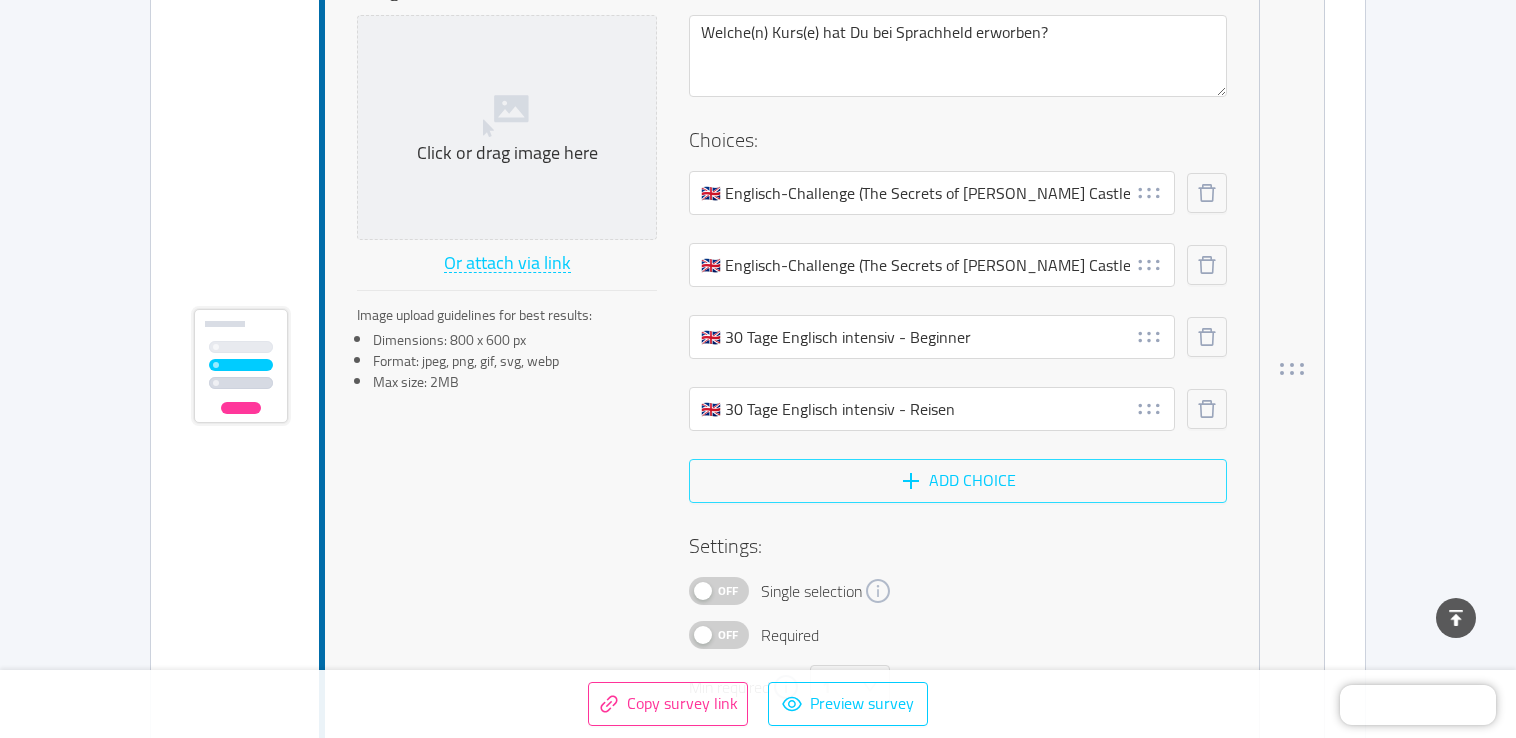 click on "Add choice" at bounding box center [958, 481] 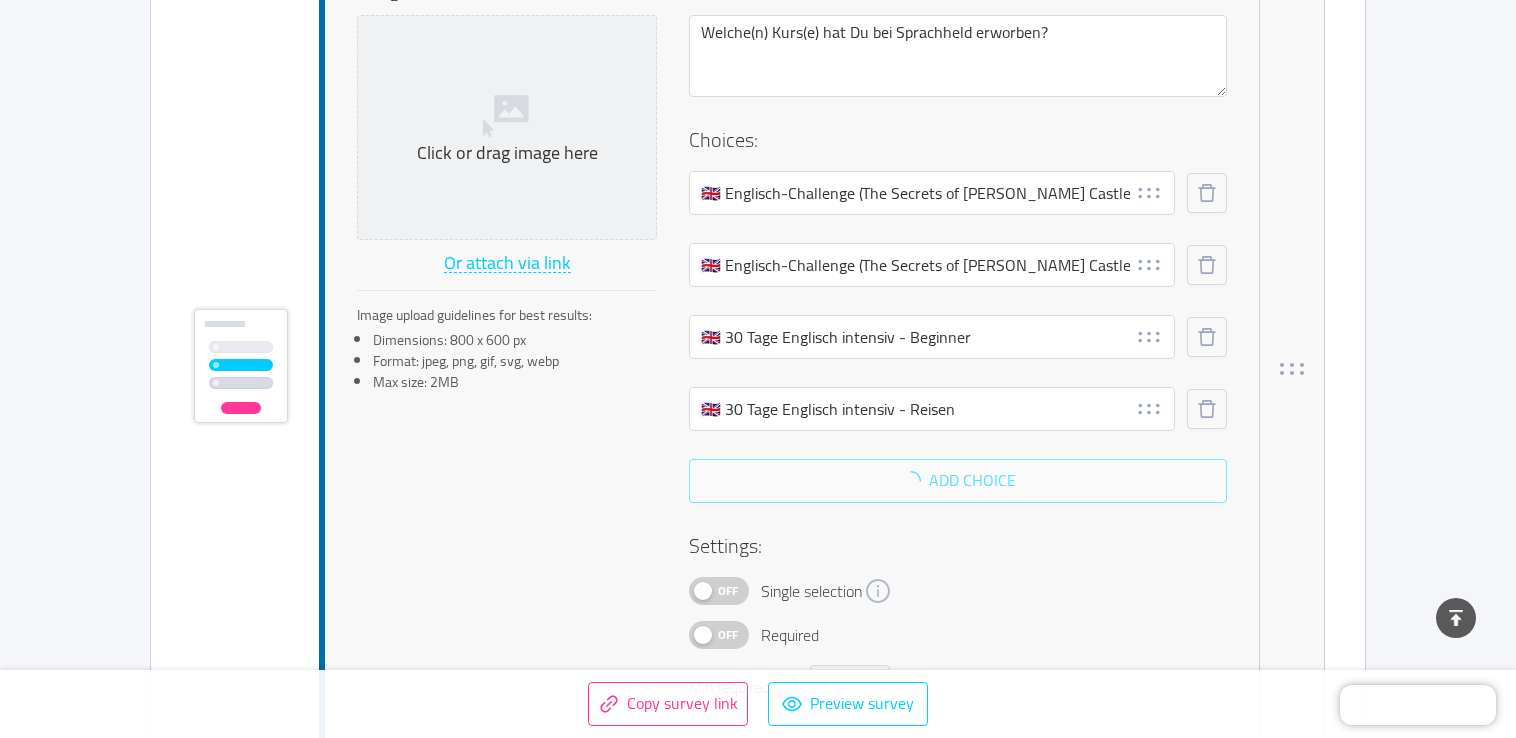 scroll, scrollTop: 7325, scrollLeft: 0, axis: vertical 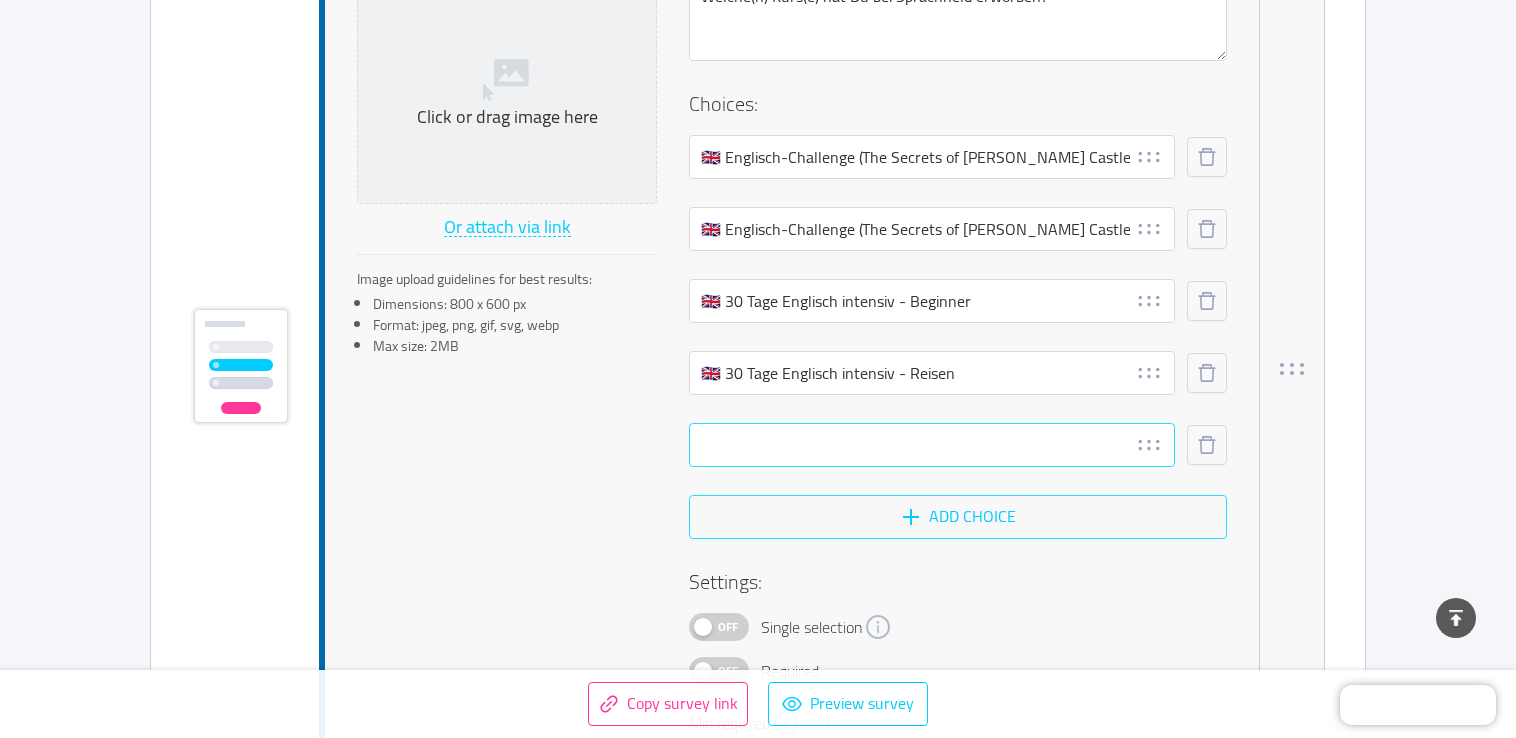type 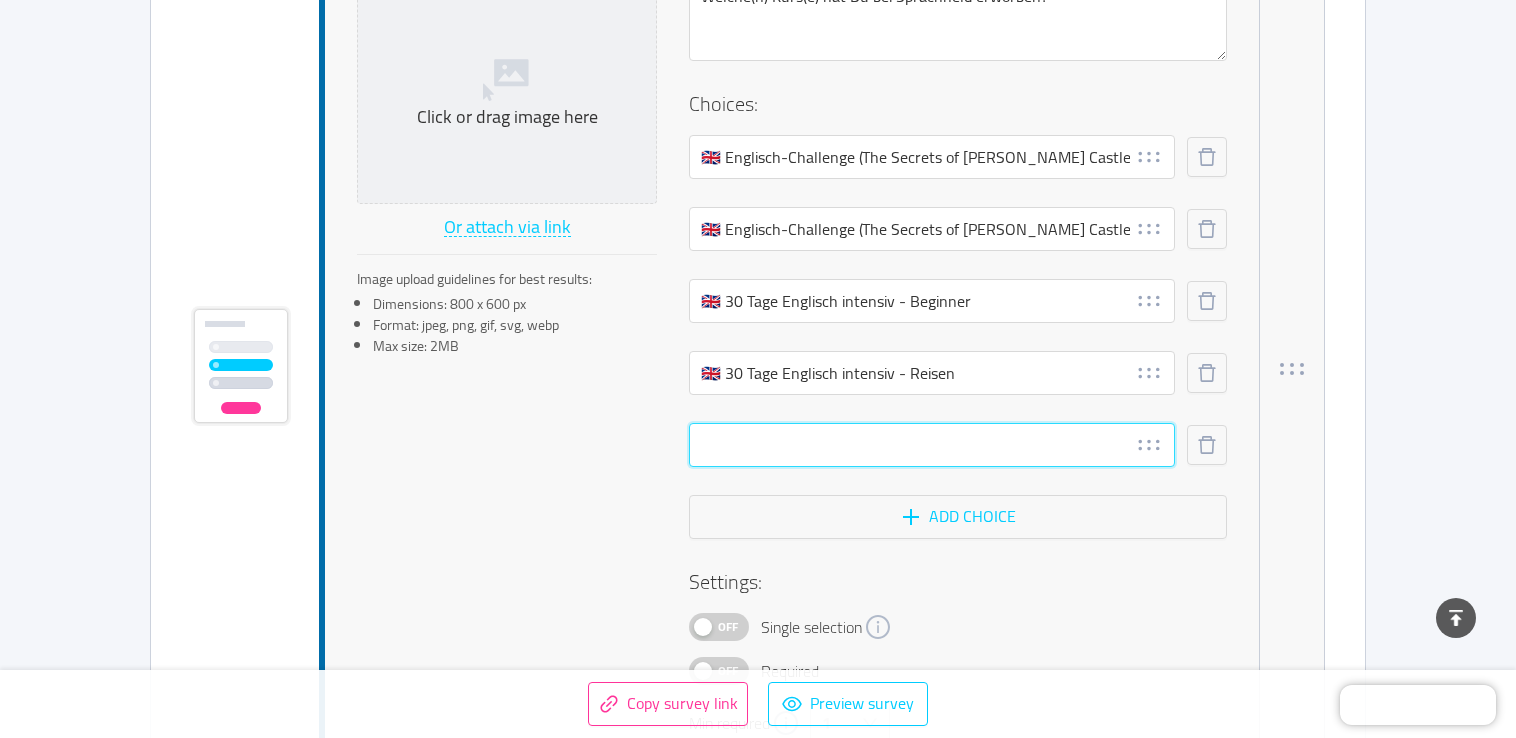 click at bounding box center (932, 445) 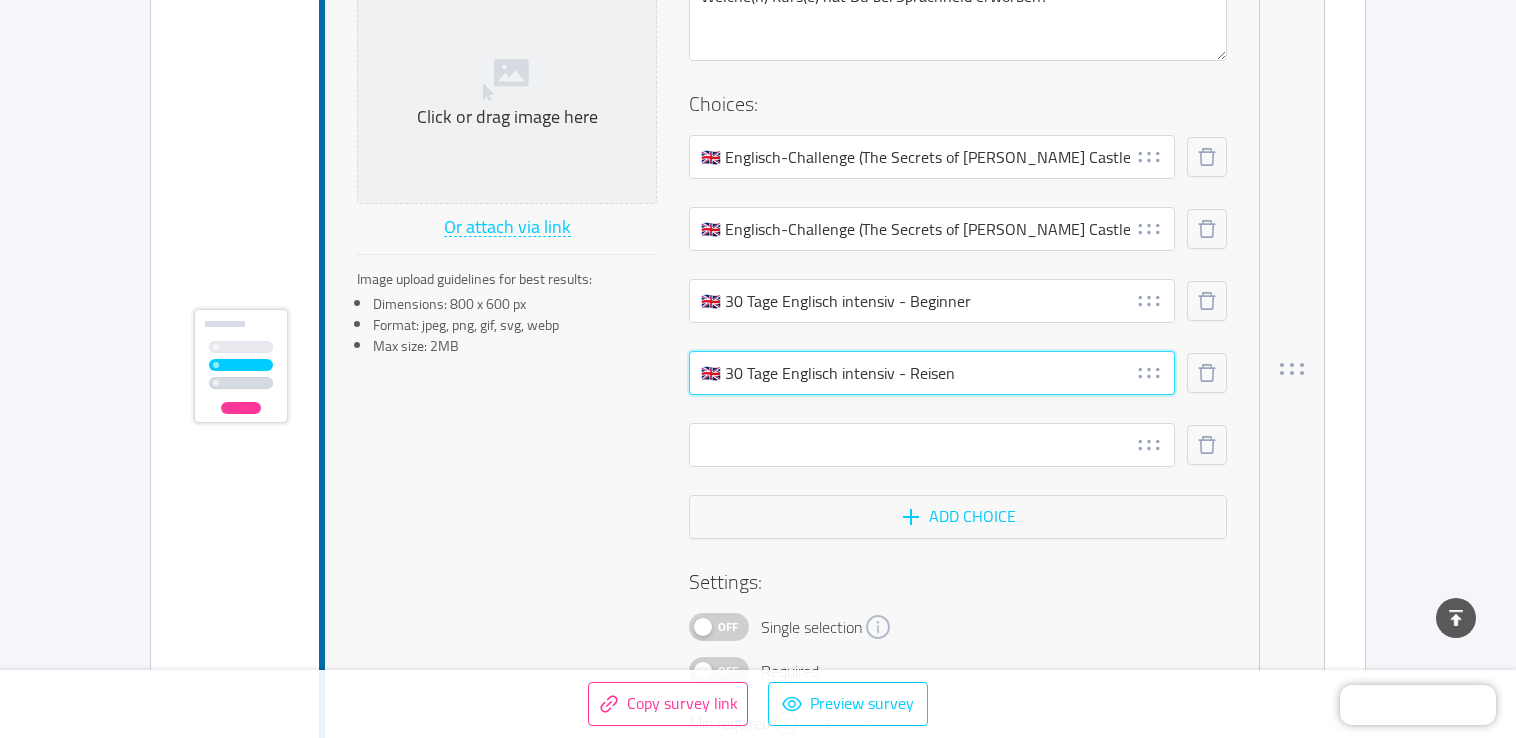 drag, startPoint x: 993, startPoint y: 370, endPoint x: 656, endPoint y: 366, distance: 337.02374 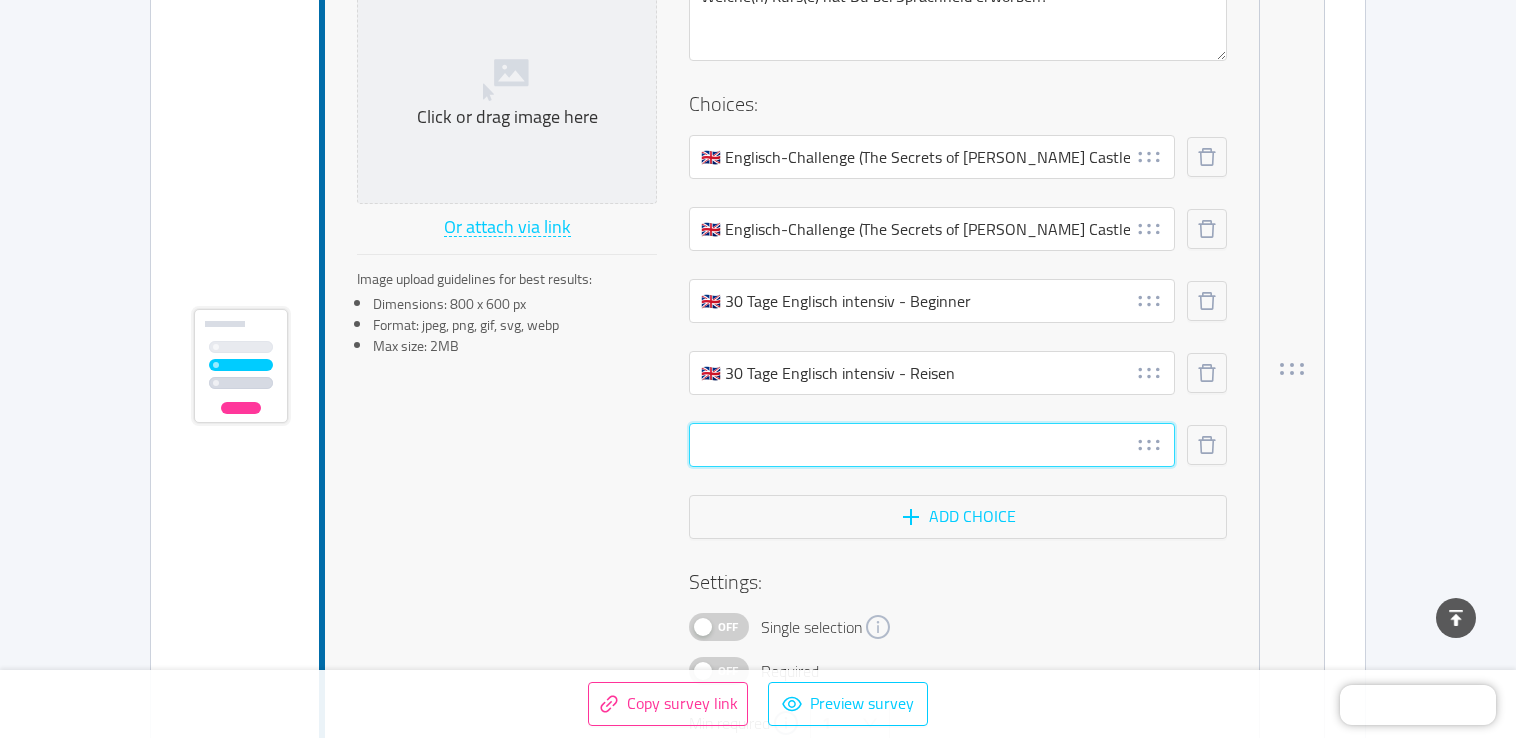 click at bounding box center (932, 445) 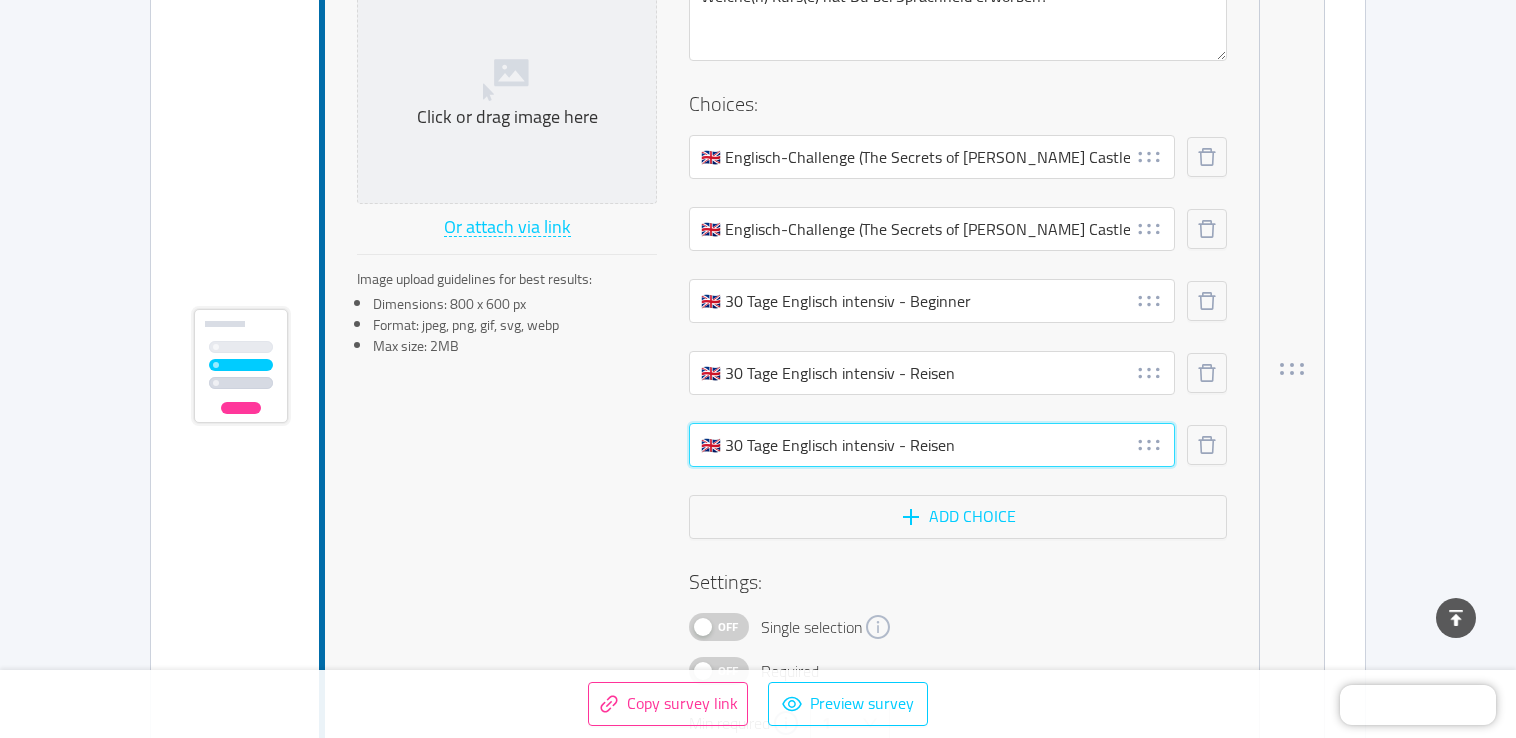 drag, startPoint x: 969, startPoint y: 448, endPoint x: 912, endPoint y: 449, distance: 57.00877 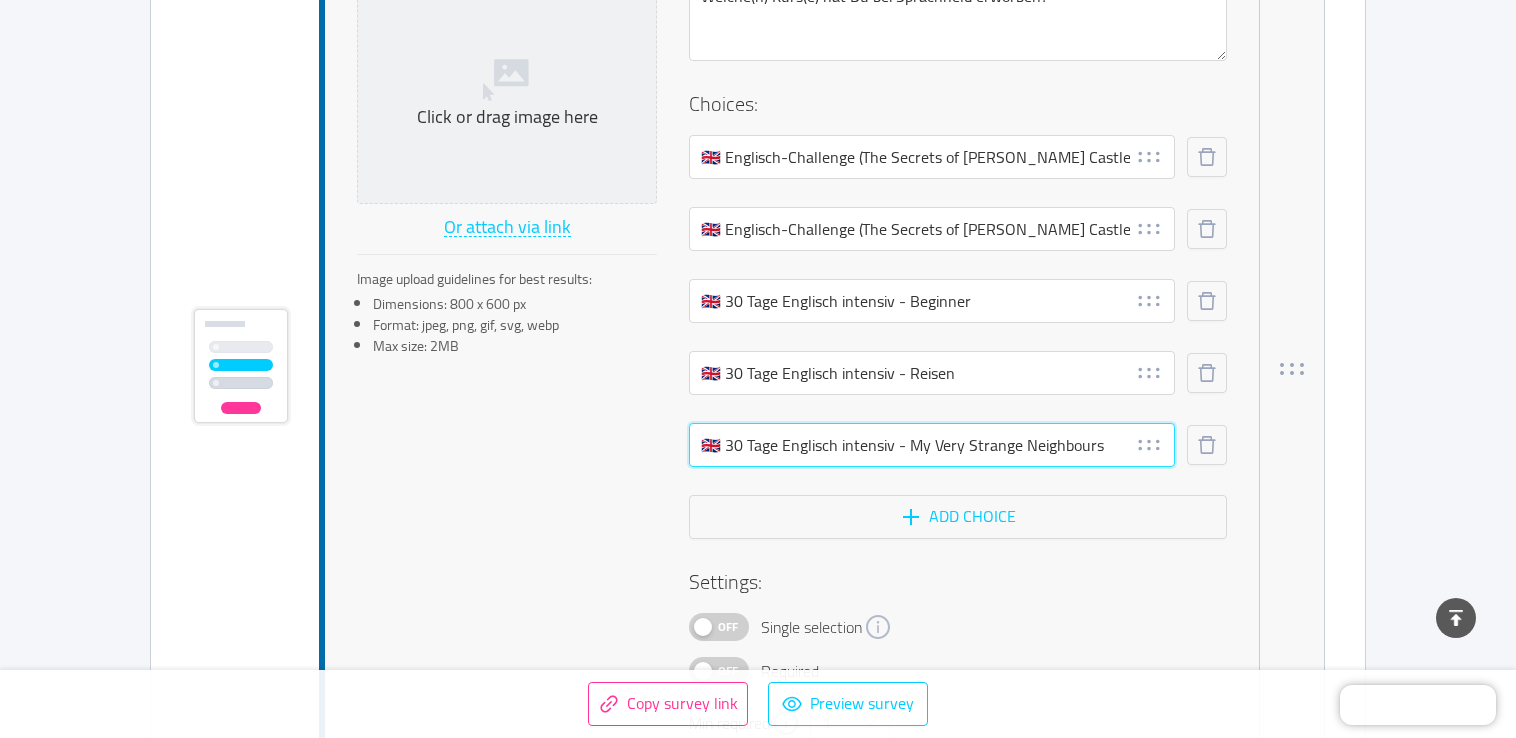 type on "🇬🇧 30 Tage Englisch intensiv - My Very Strange Neighbours" 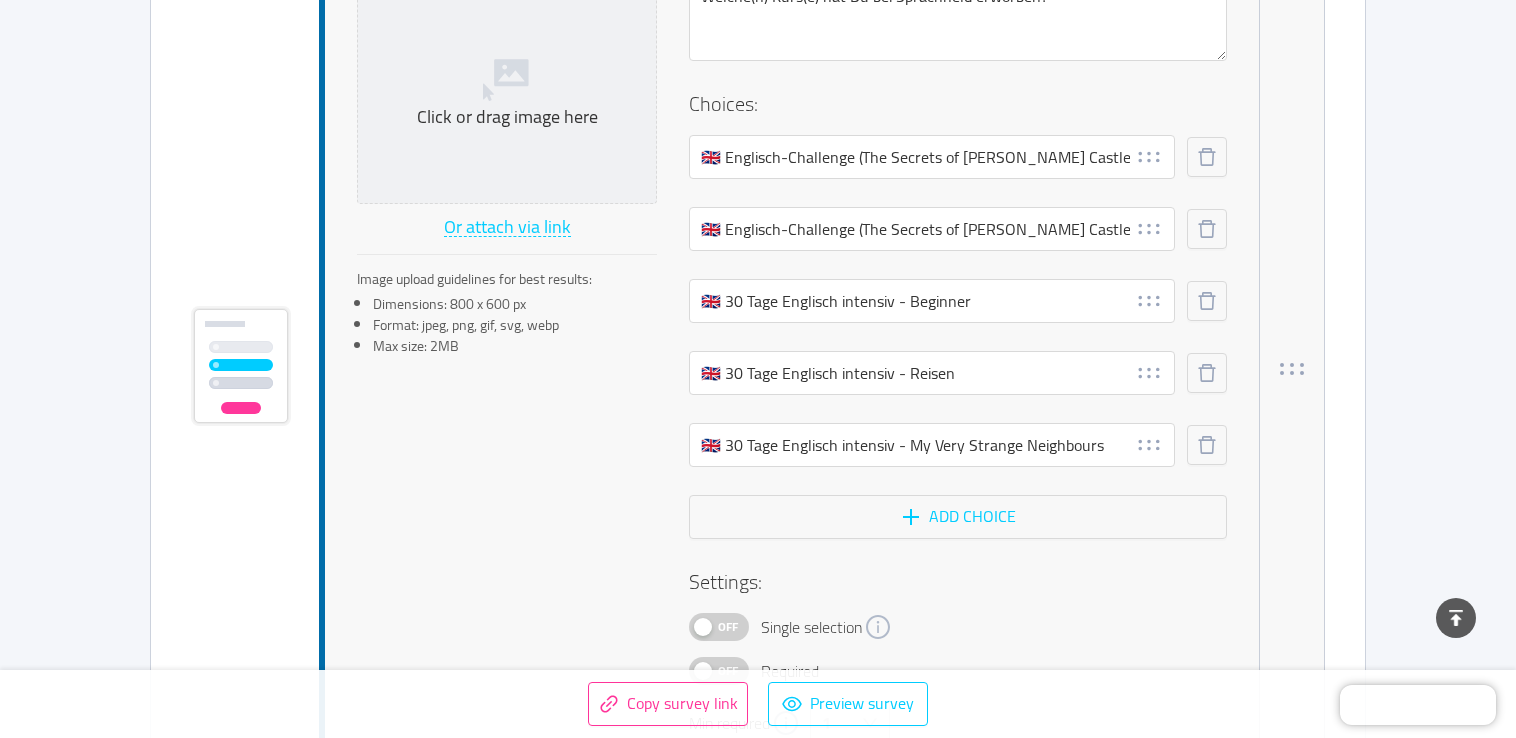 click on "Image:    Click or drag image here  Or attach via link Image upload guidelines for best results: Dimensions: 800 x 600 px Format: jpeg, png, gif, svg, webp Max size: 2MB Question: Welche(n) Kurs(e) hat Du bei Sprachheld erworben? Choices: 🇬🇧 Englisch-Challenge (The Secrets of [PERSON_NAME] Castle 1)   🇬🇧 Englisch-Challenge (The Secrets of [PERSON_NAME] Castle 2)   🇬🇧 30 Tage Englisch intensiv - Beginner   🇬🇧 30 Tage Englisch intensiv - Reisen   🇬🇧 30 Tage Englisch intensiv - My Very Strange Neighbours   Add choice Settings: Off Single selection Off Required Min required  1" at bounding box center (792, 342) 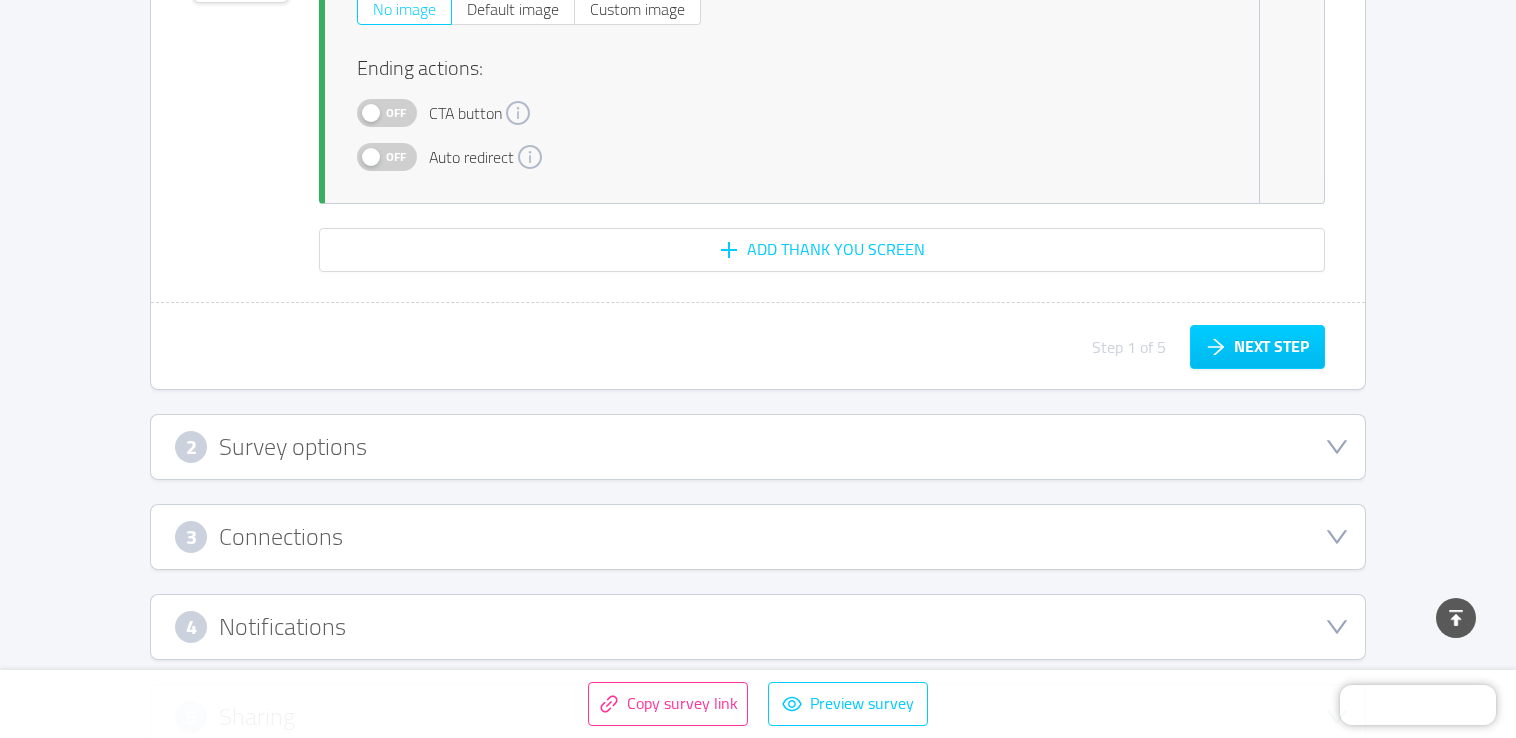scroll, scrollTop: 11091, scrollLeft: 0, axis: vertical 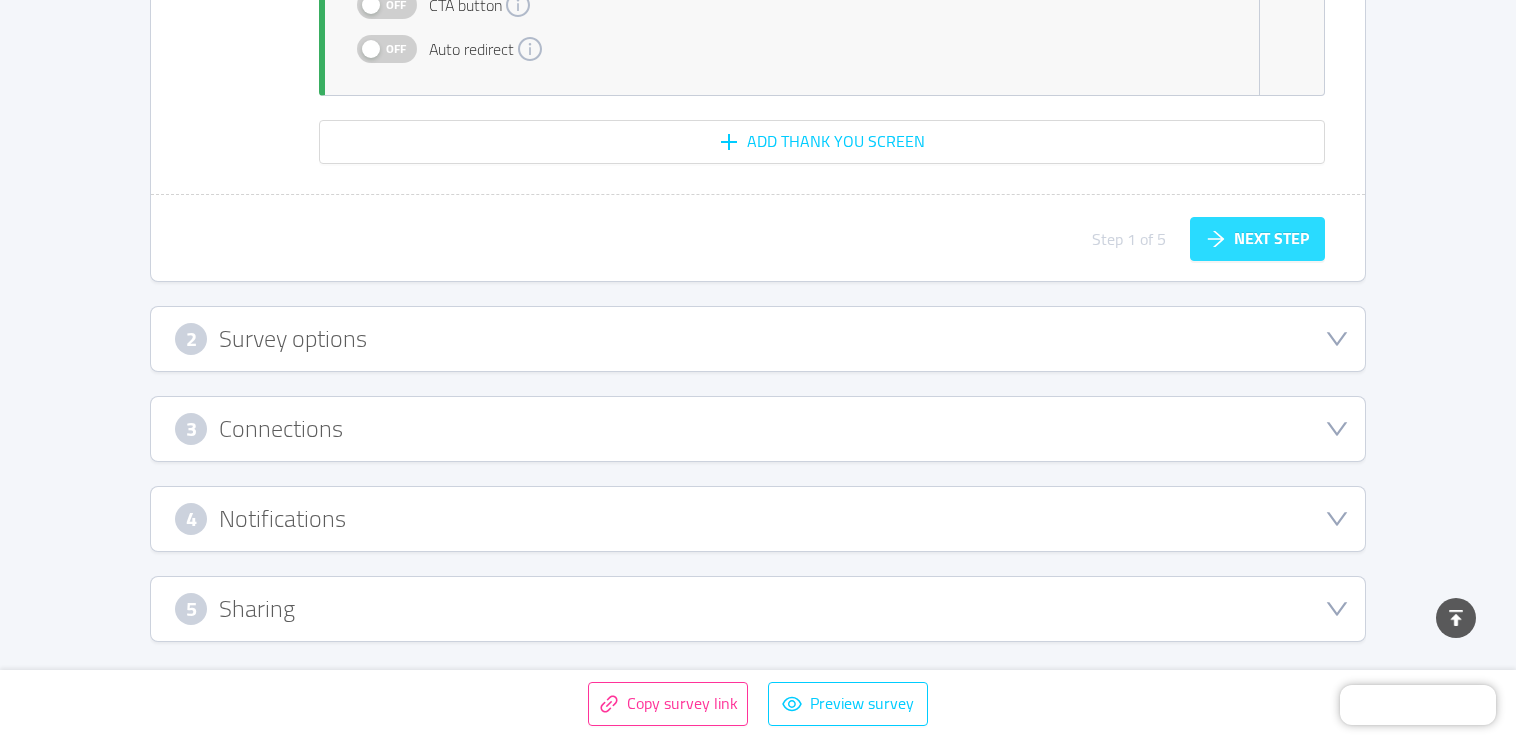 click on "Next step" at bounding box center (1257, 239) 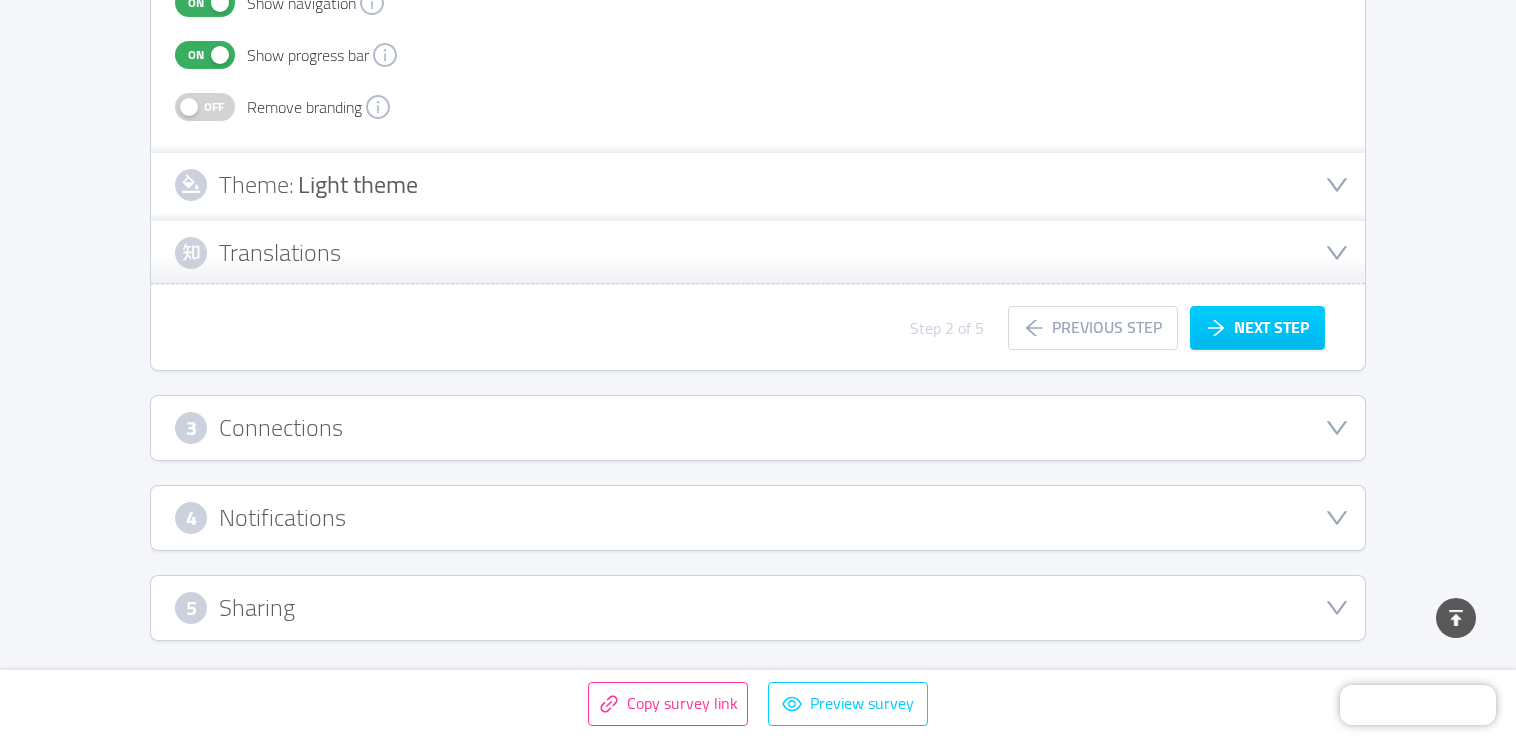 scroll, scrollTop: 733, scrollLeft: 0, axis: vertical 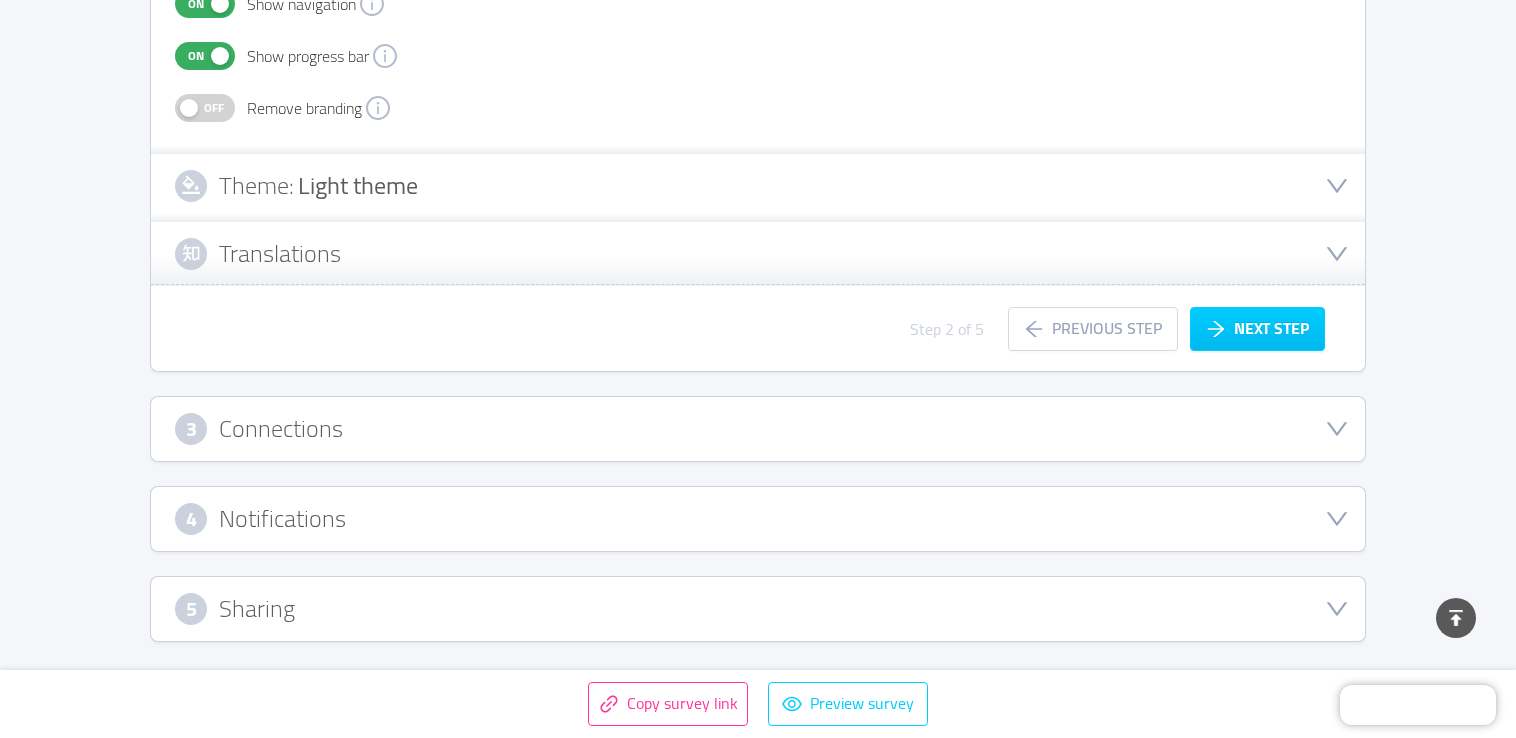 click on "5  Sharing" at bounding box center (758, 609) 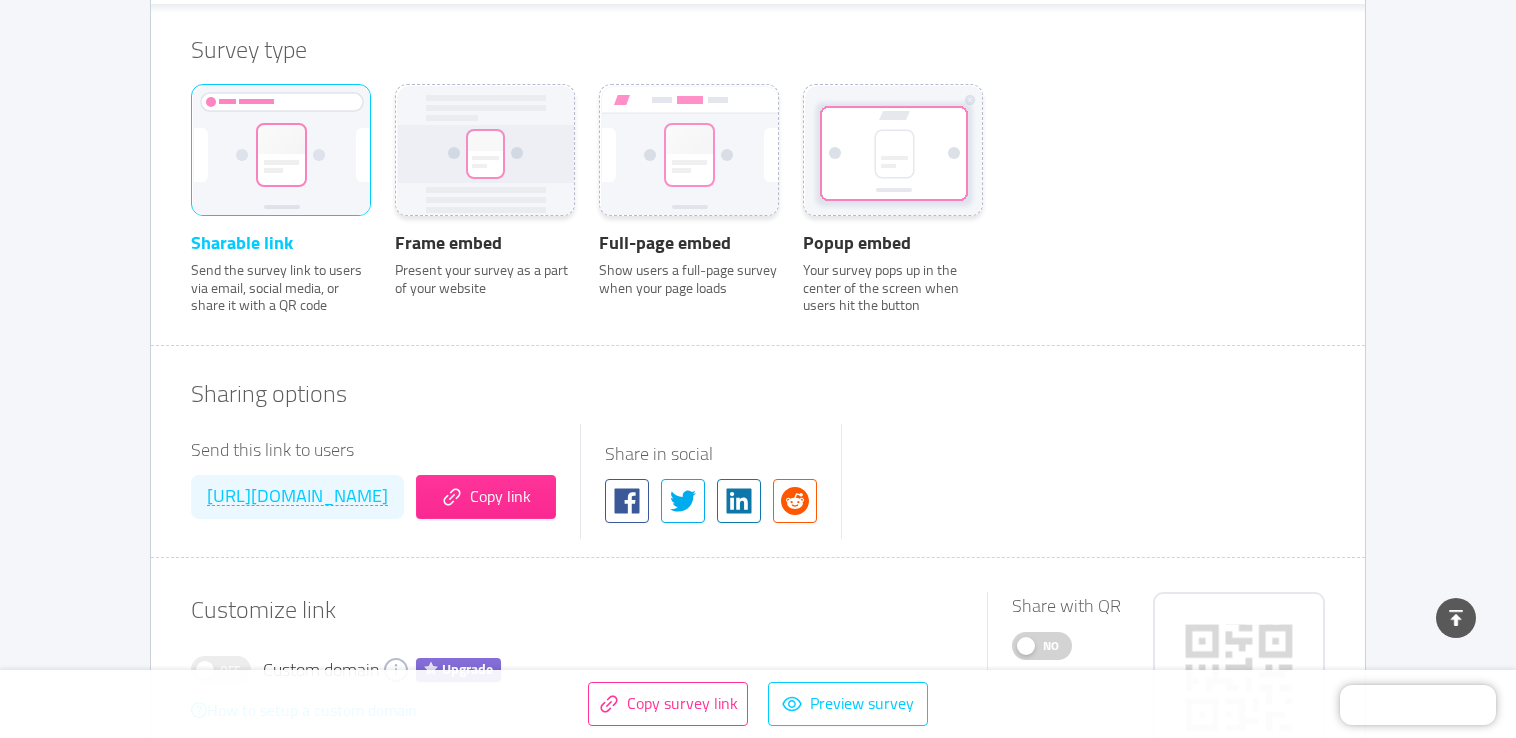 scroll, scrollTop: 623, scrollLeft: 0, axis: vertical 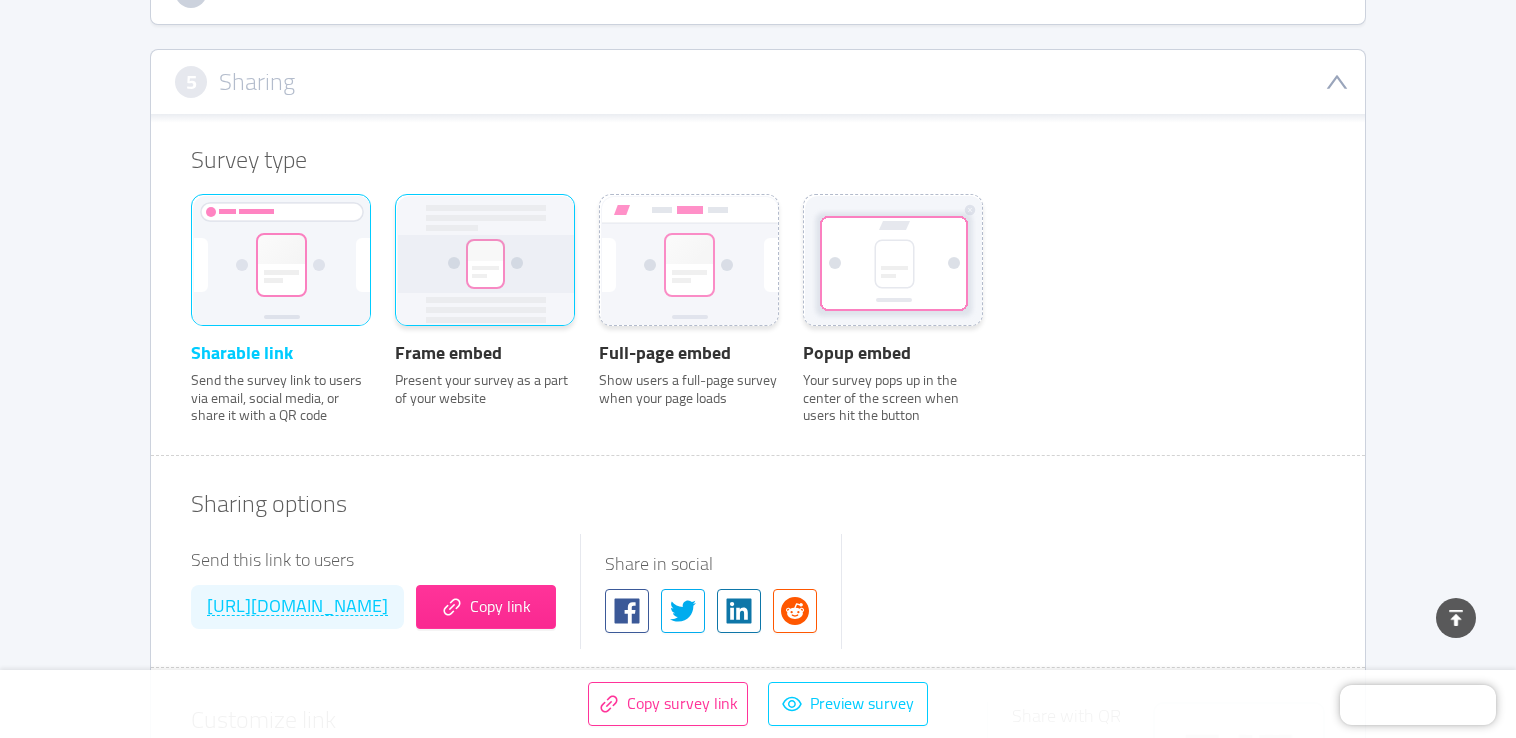 click 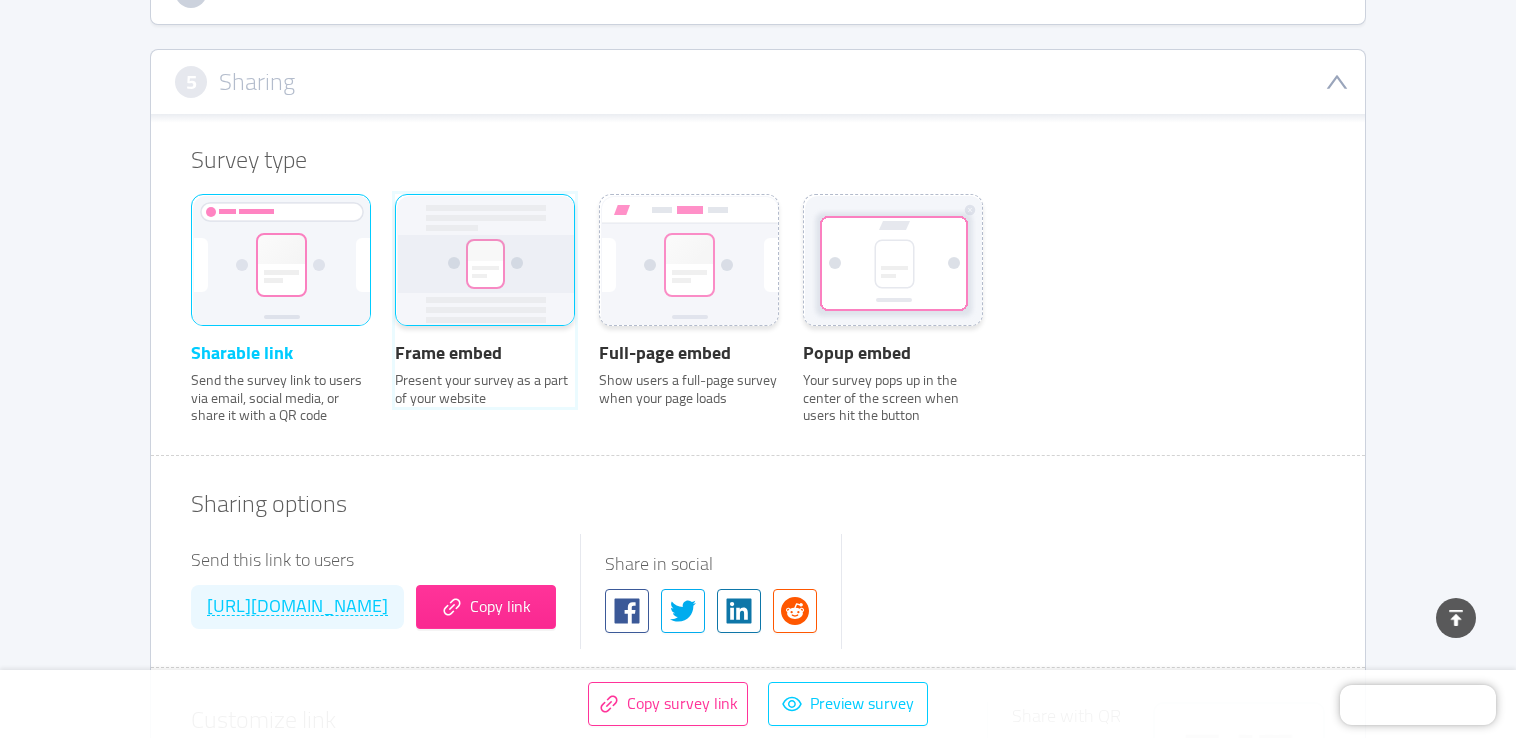 click on "Frame embed   Present your survey as a part of your website" at bounding box center (395, 221) 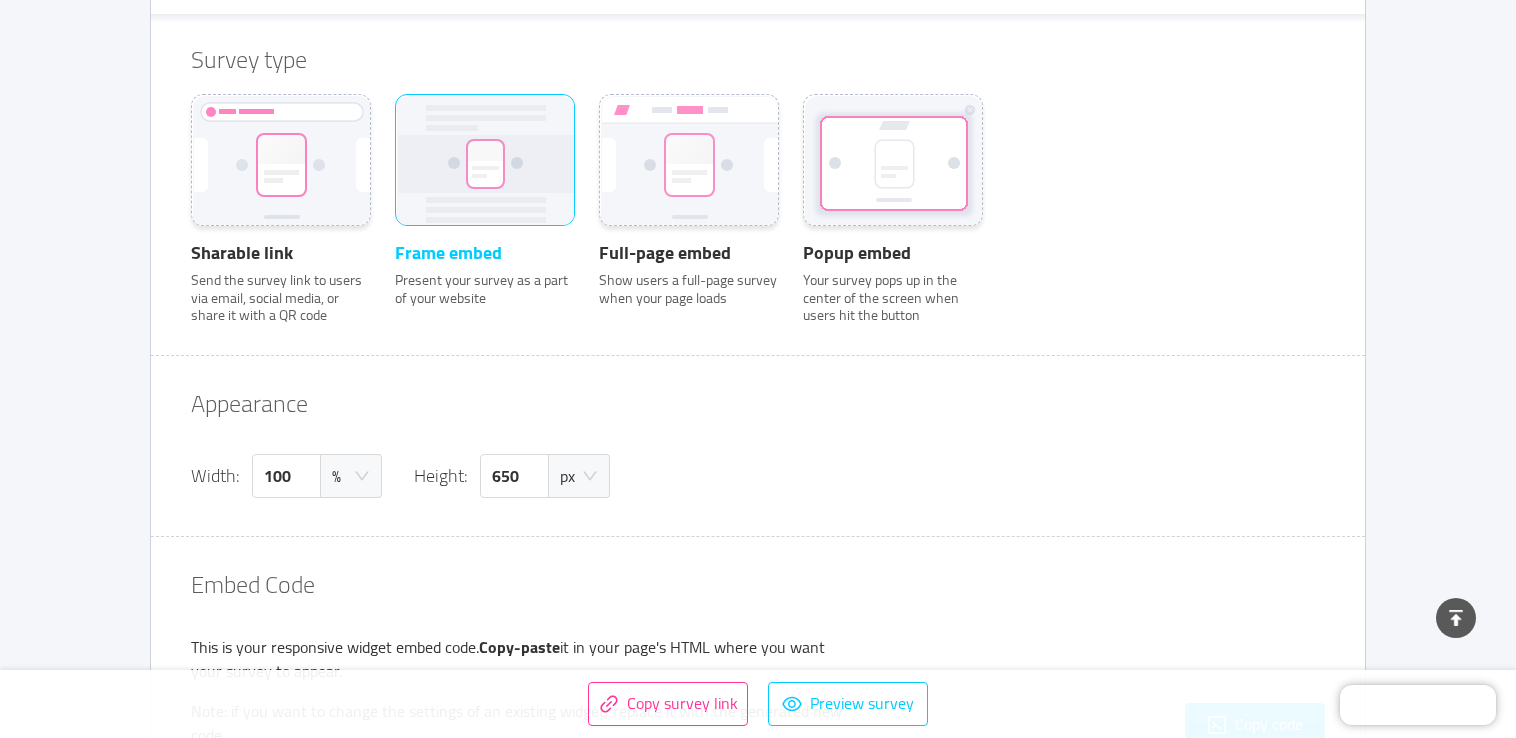 scroll, scrollTop: 983, scrollLeft: 0, axis: vertical 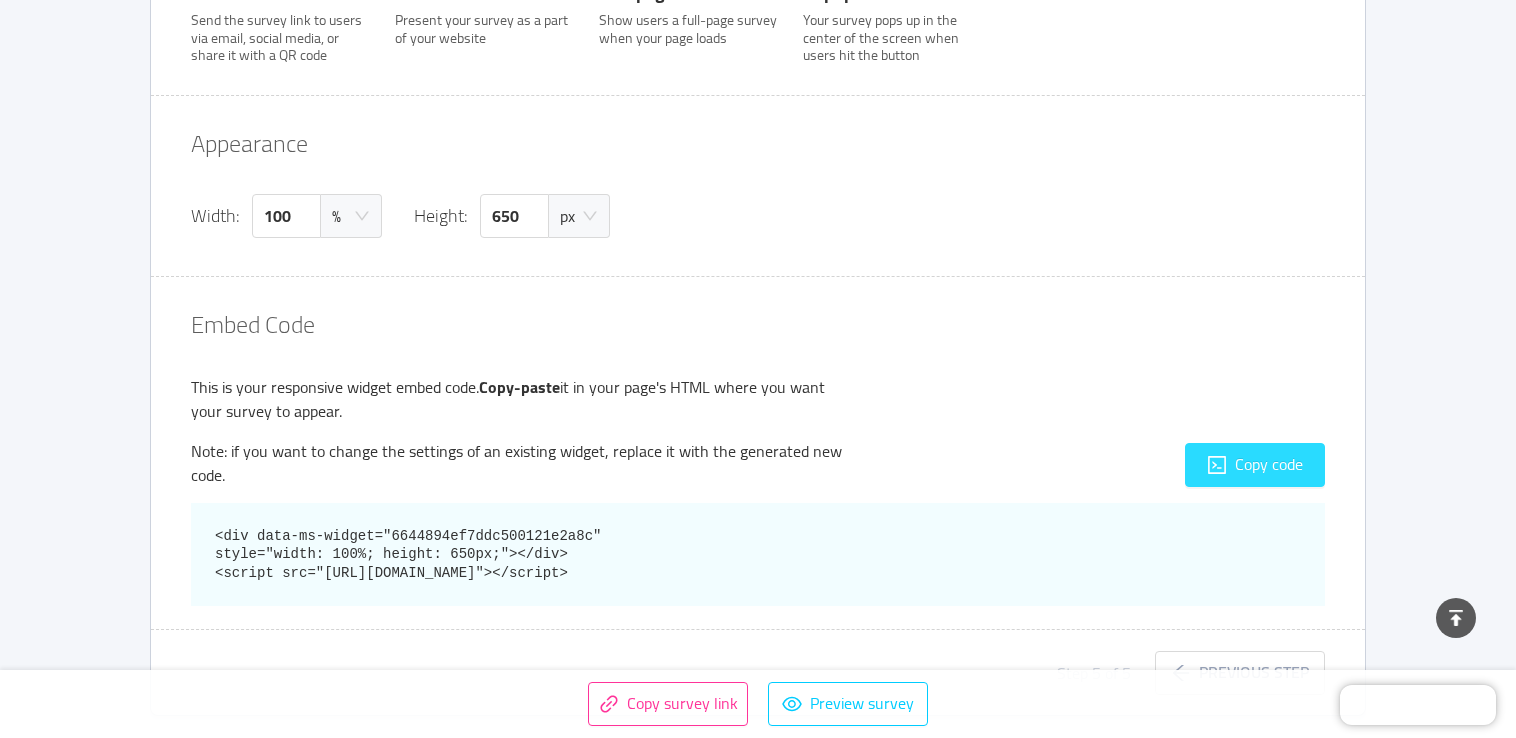 click on "Copy code" at bounding box center [1255, 465] 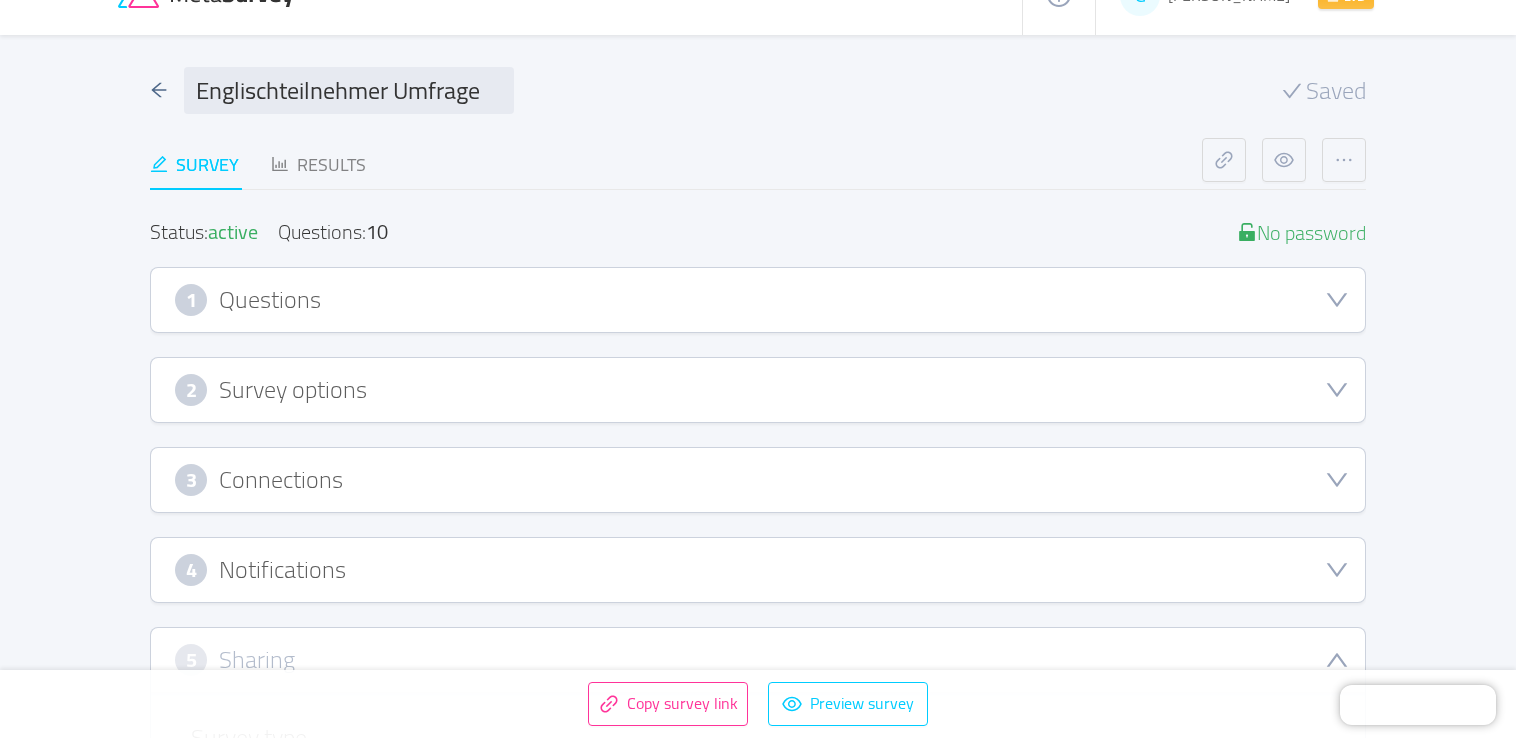 scroll, scrollTop: 0, scrollLeft: 0, axis: both 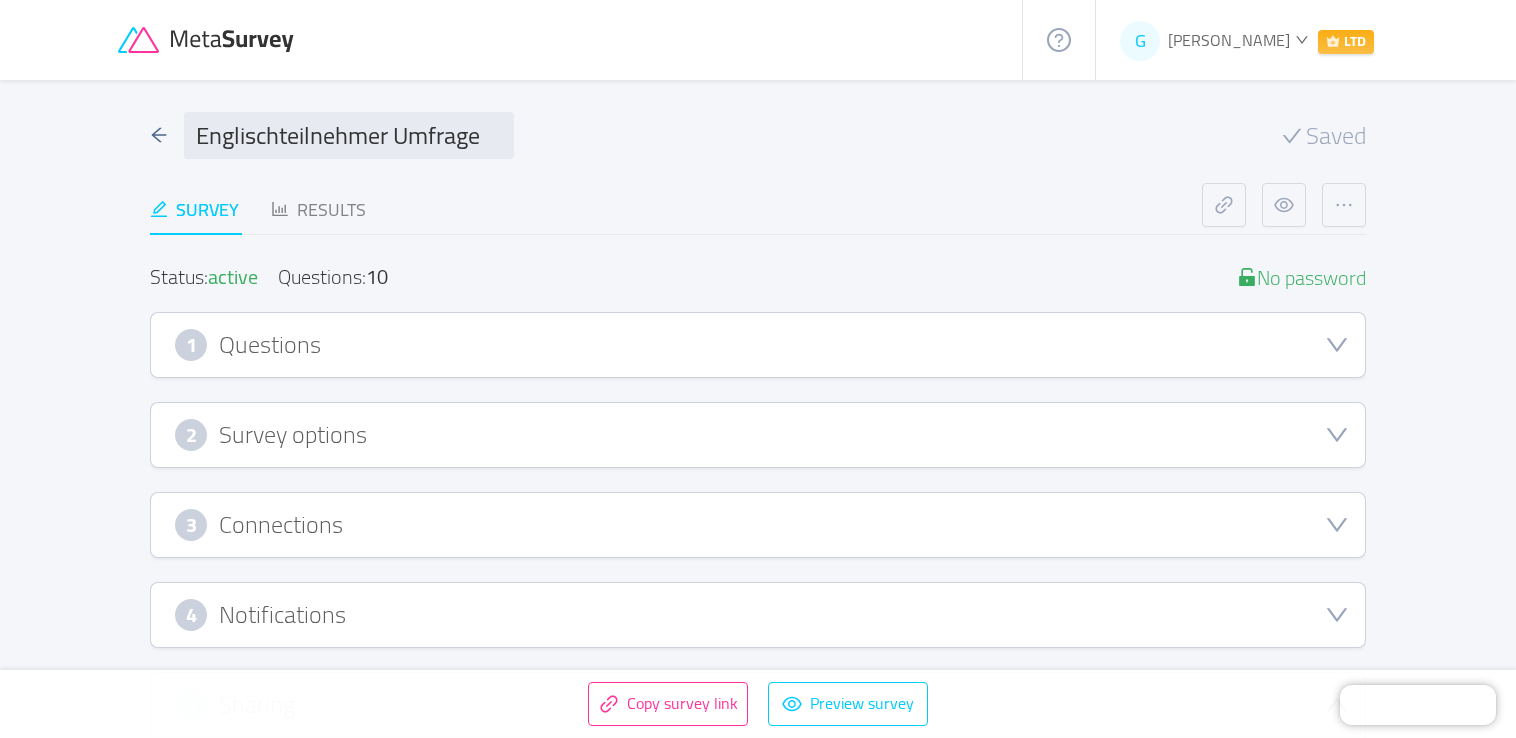 click on "1  Questions" at bounding box center [758, 345] 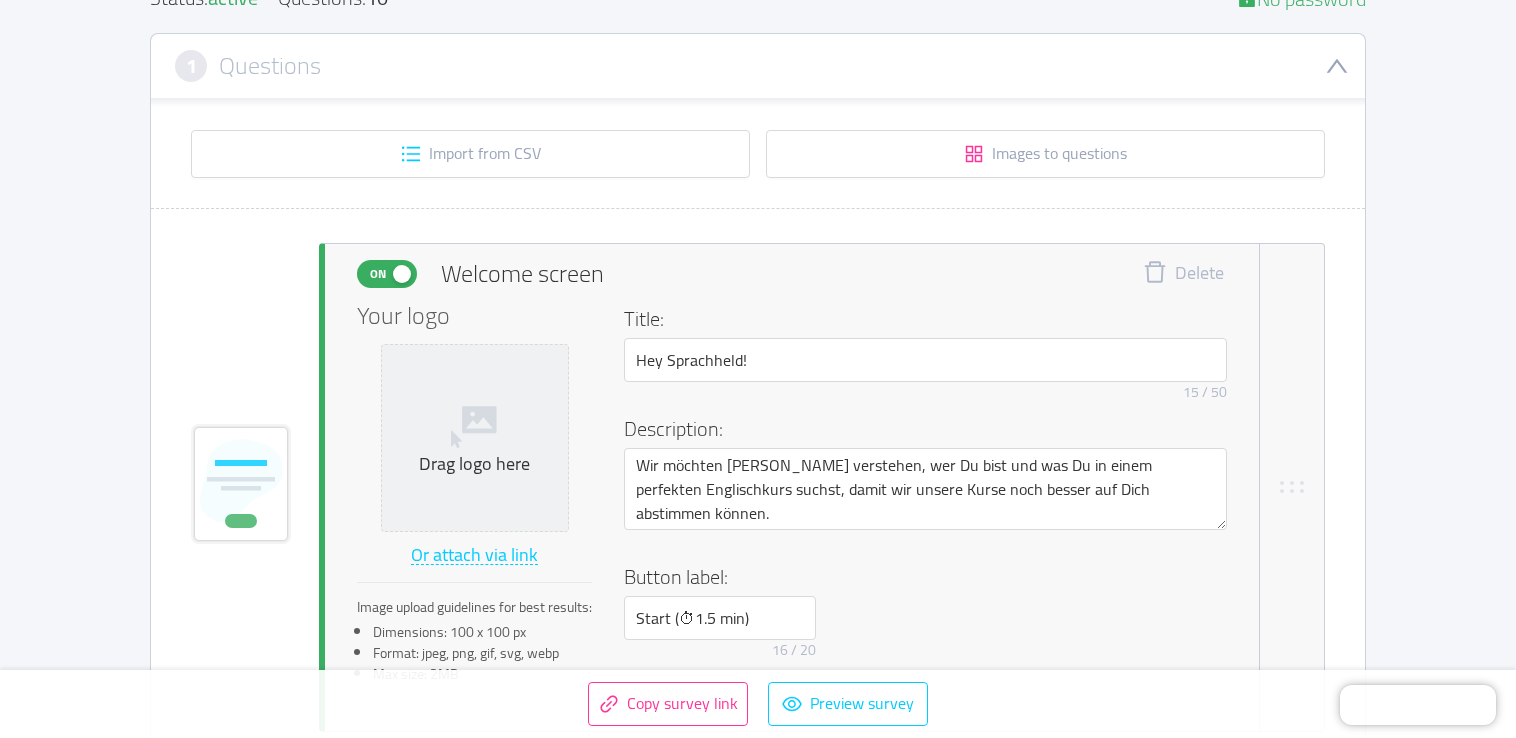 scroll, scrollTop: 359, scrollLeft: 0, axis: vertical 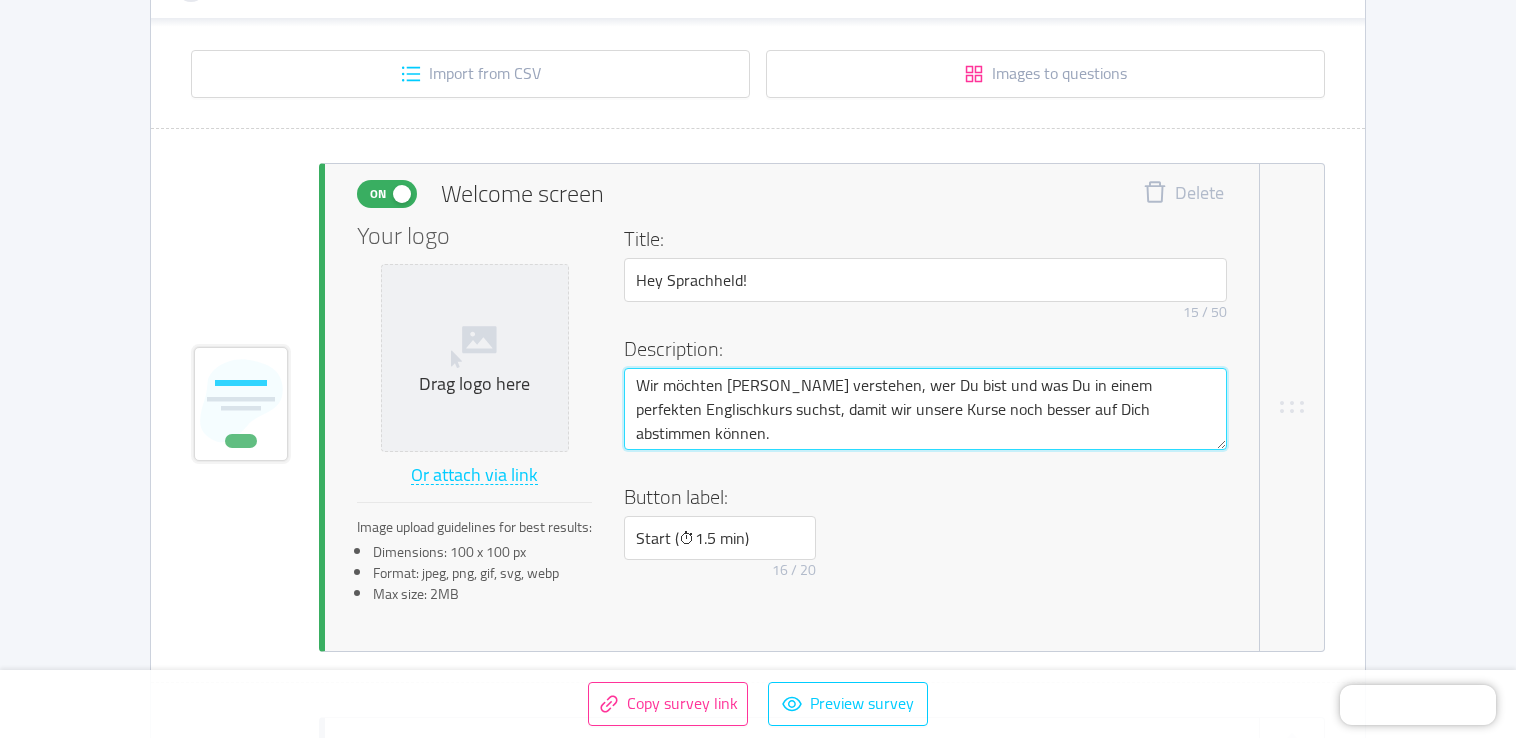 click on "Wir möchten [PERSON_NAME] verstehen, wer Du bist und was Du in einem perfekten Englischkurs suchst, damit wir unsere Kurse noch besser auf Dich abstimmen können." at bounding box center [925, 409] 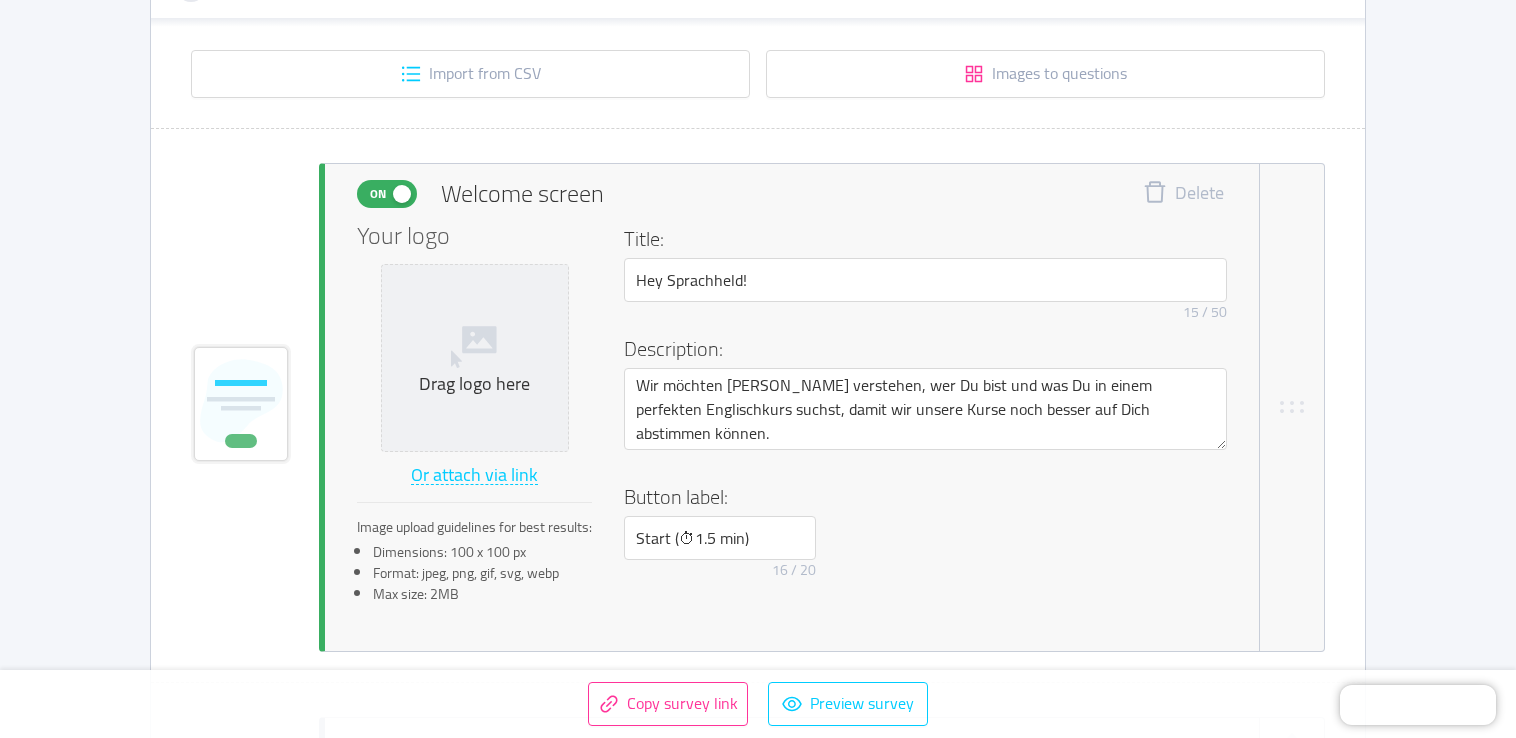 click on "Button label: Start (⏱1.5 min)  16 / 20" at bounding box center [925, 535] 